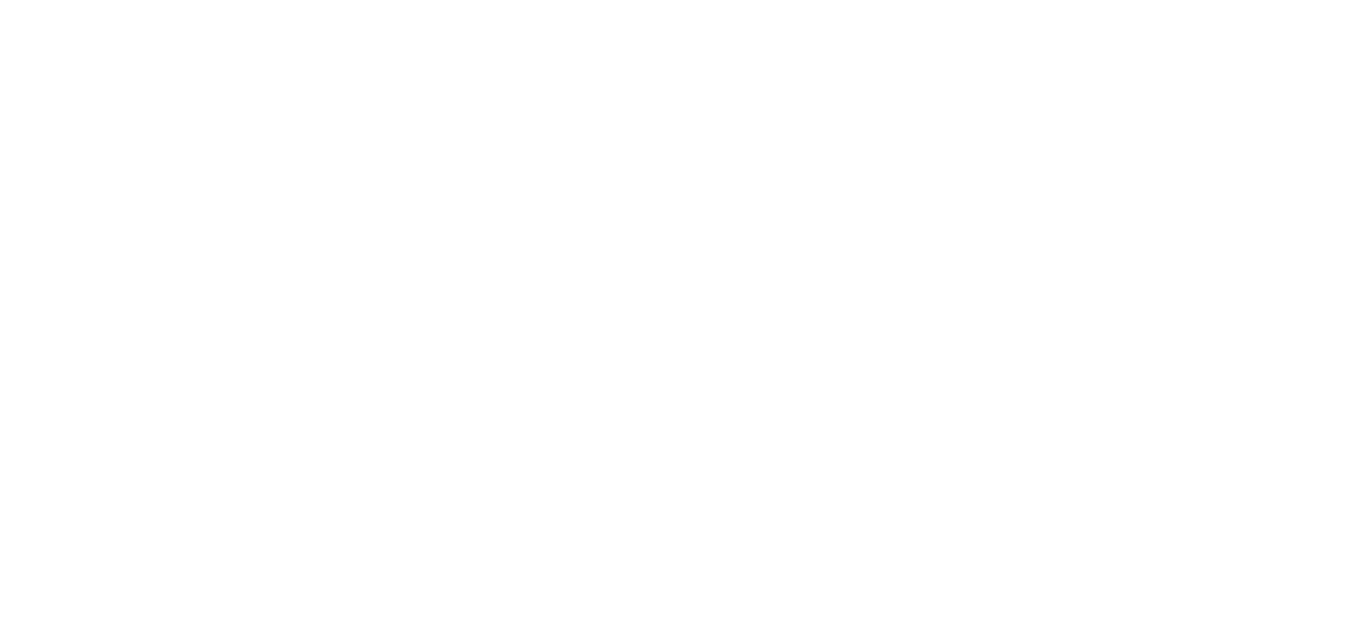 scroll, scrollTop: 0, scrollLeft: 0, axis: both 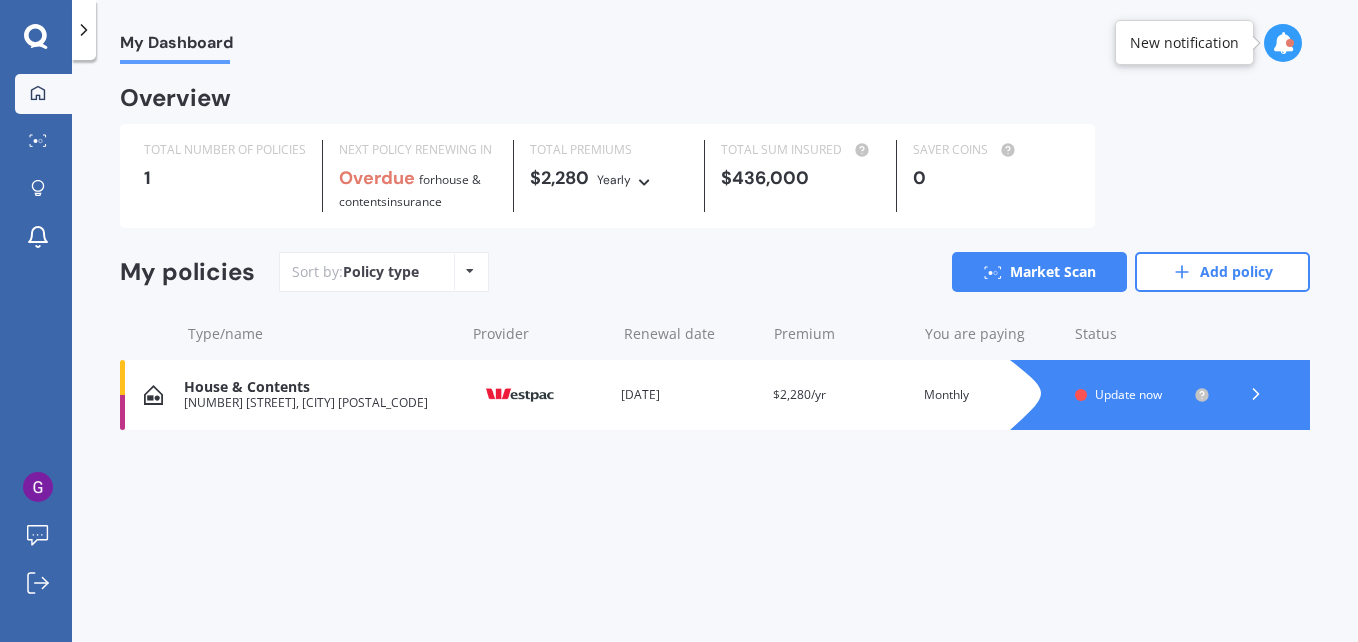click at bounding box center (470, 271) 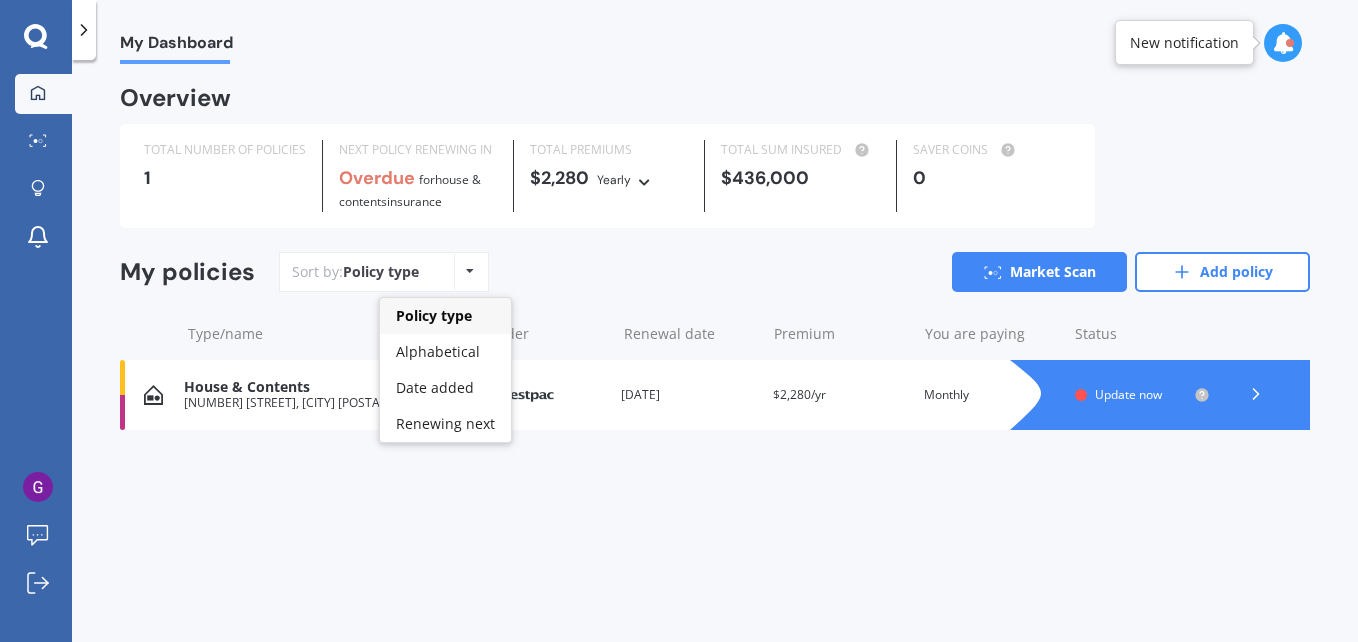 click on "Policy type Alphabetical Date added Renewing next" at bounding box center [469, 272] 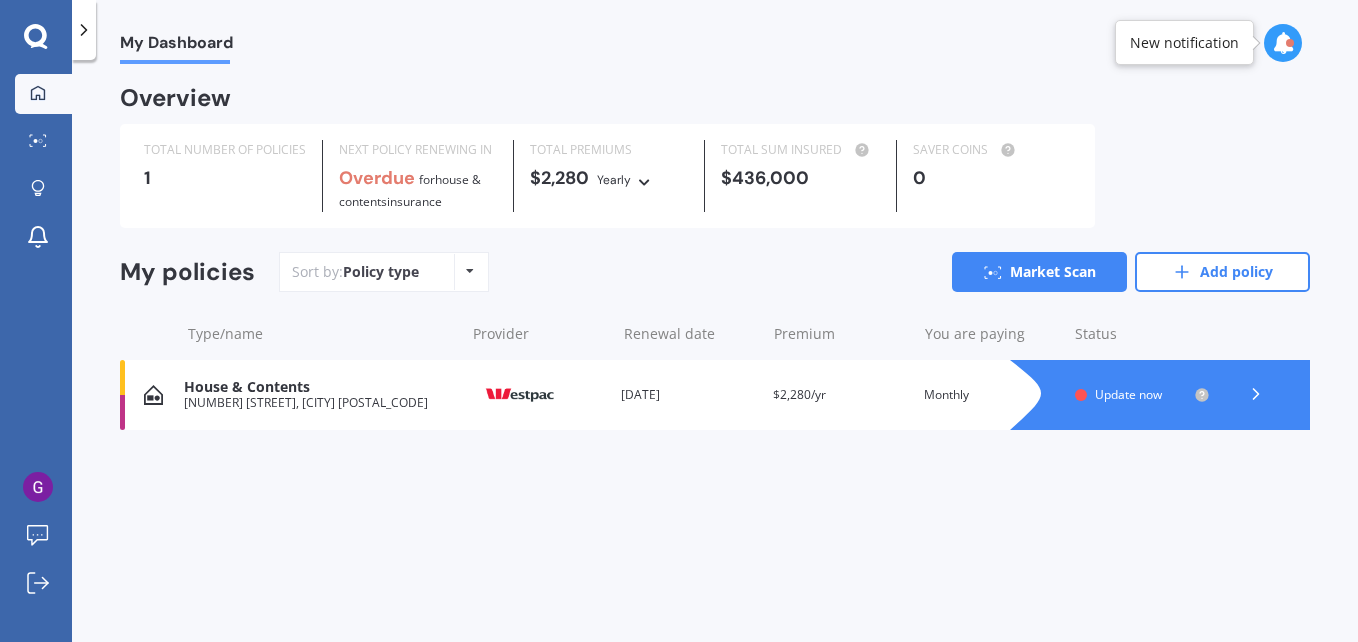 click on "Update now" at bounding box center [1128, 394] 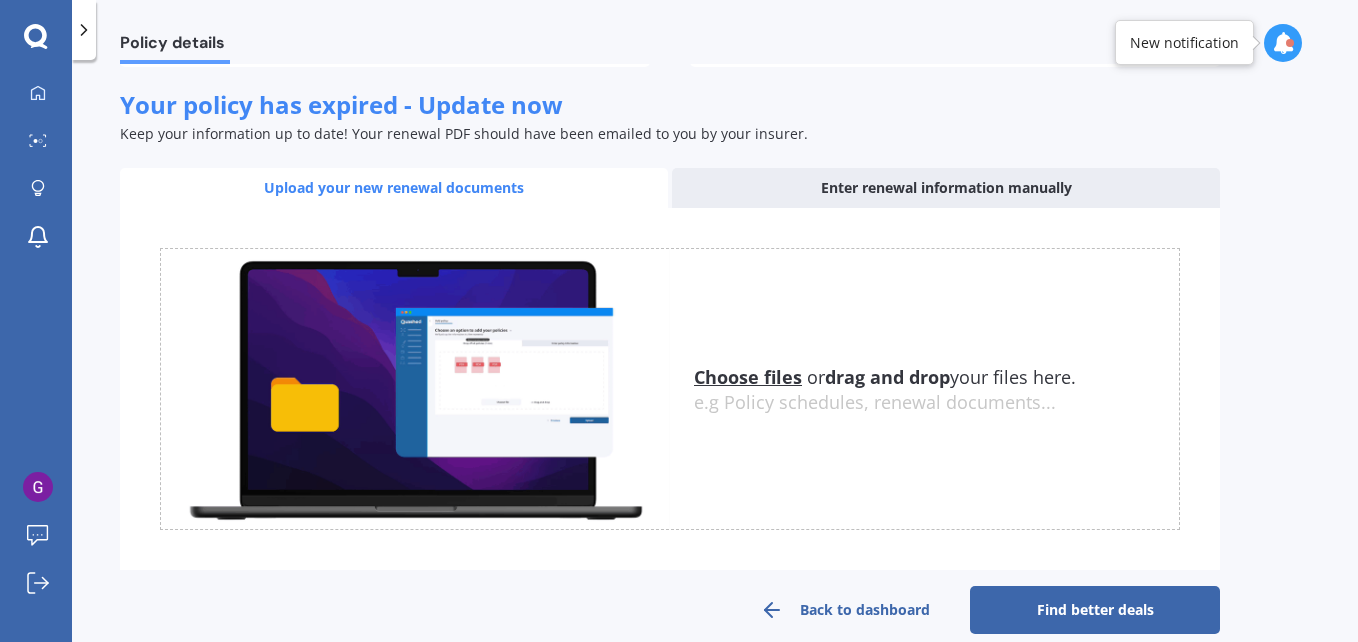 scroll, scrollTop: 300, scrollLeft: 0, axis: vertical 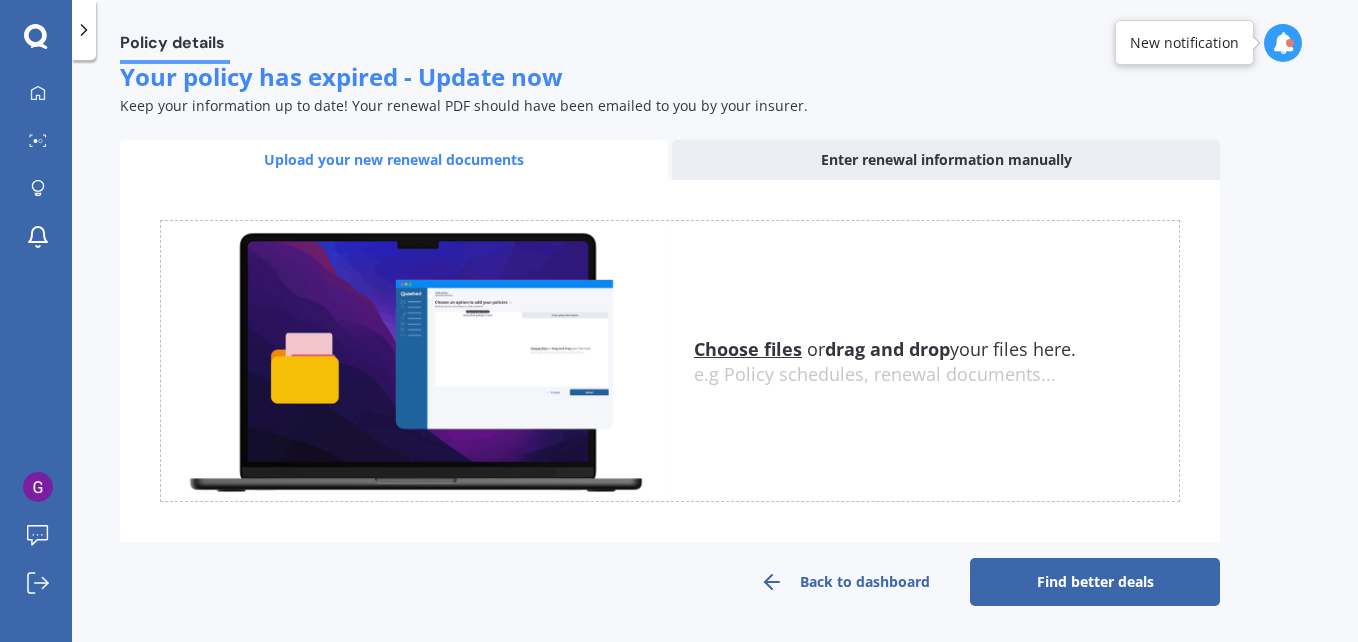 click on "Find better deals" at bounding box center (1095, 582) 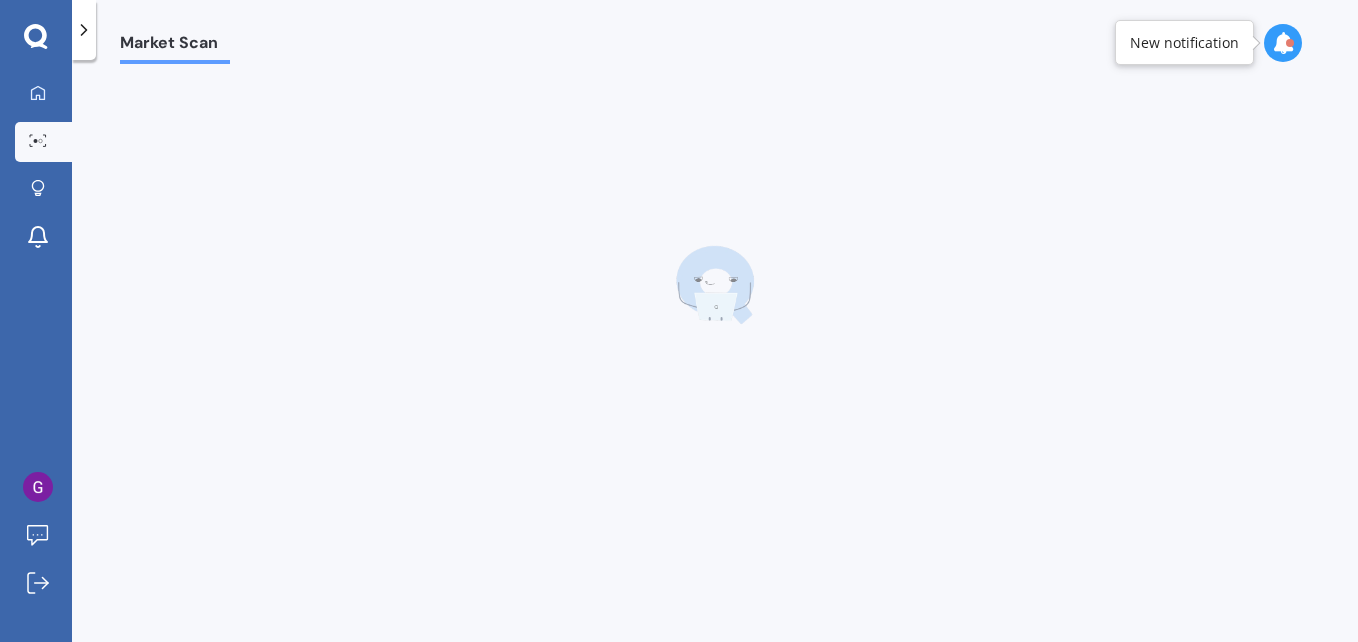 scroll, scrollTop: 0, scrollLeft: 0, axis: both 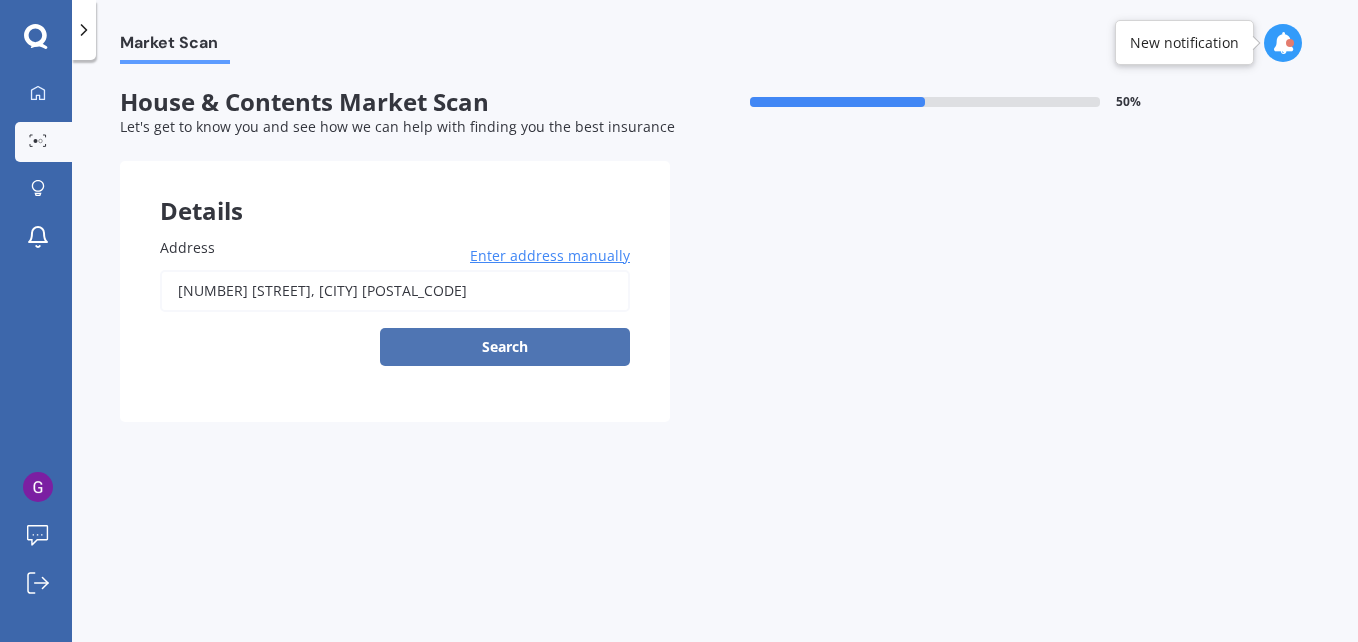 click on "Search" at bounding box center (505, 347) 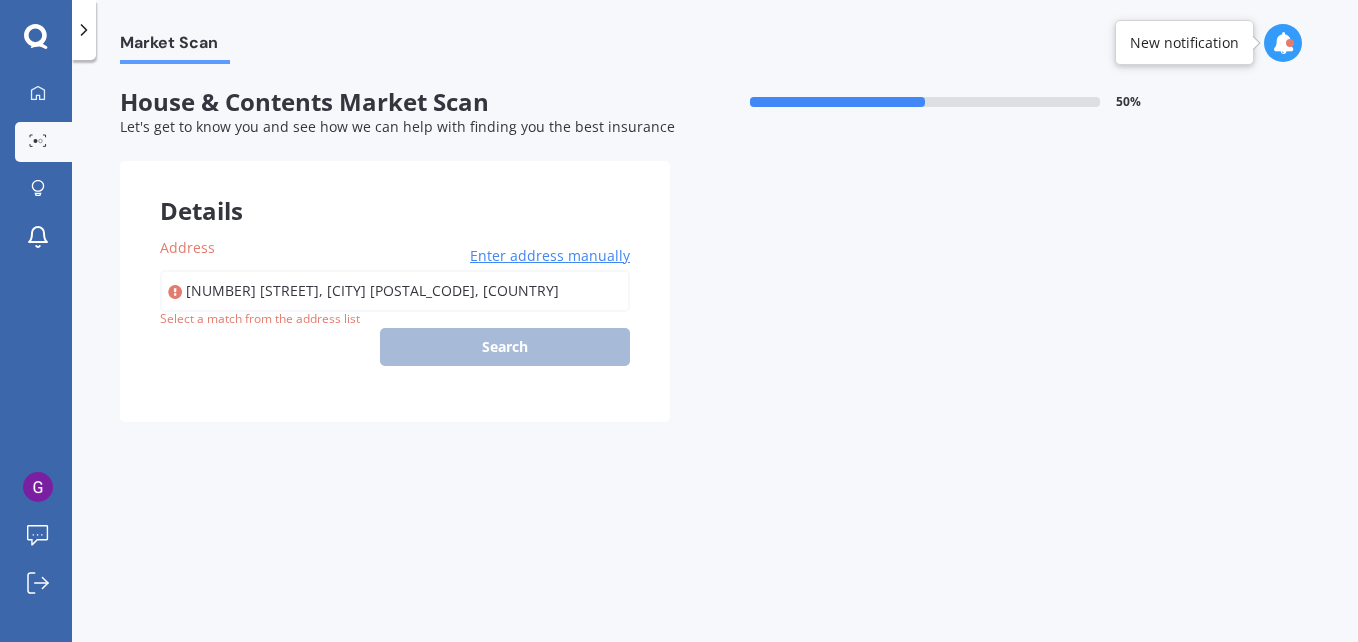 type on "[NUMBER] [STREET], [CITY] [POSTAL_CODE]" 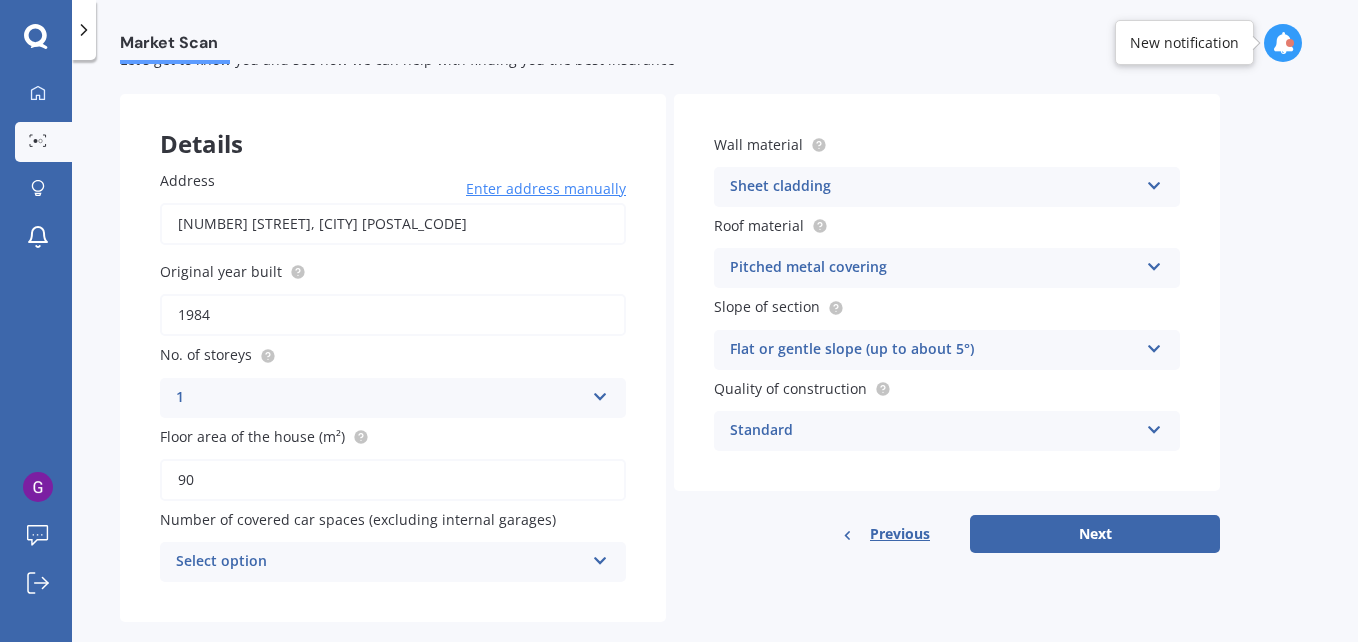 scroll, scrollTop: 99, scrollLeft: 0, axis: vertical 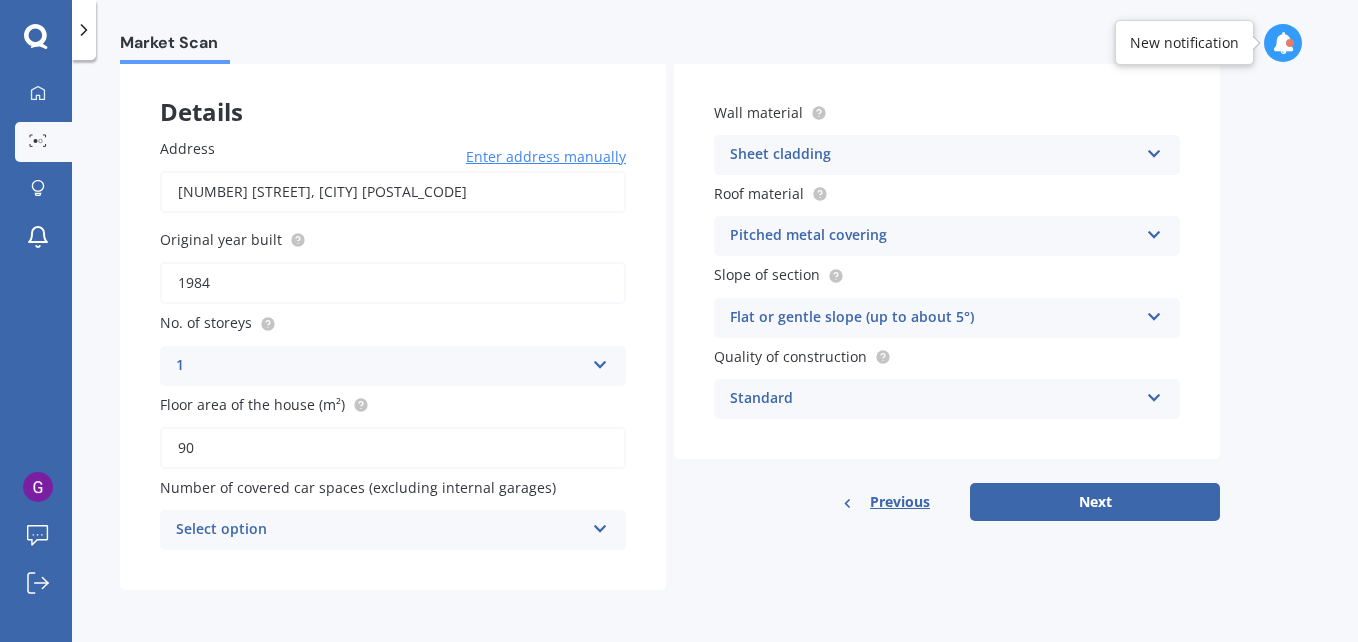 click at bounding box center (600, 525) 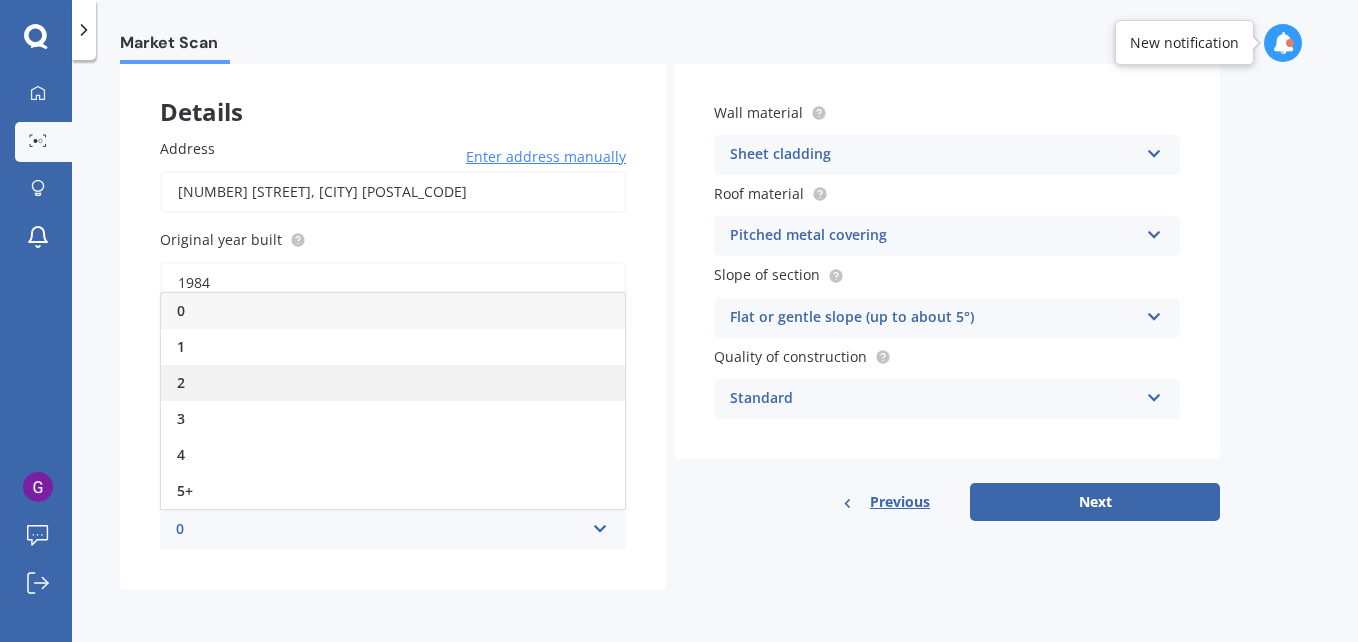 click on "2" at bounding box center [393, 383] 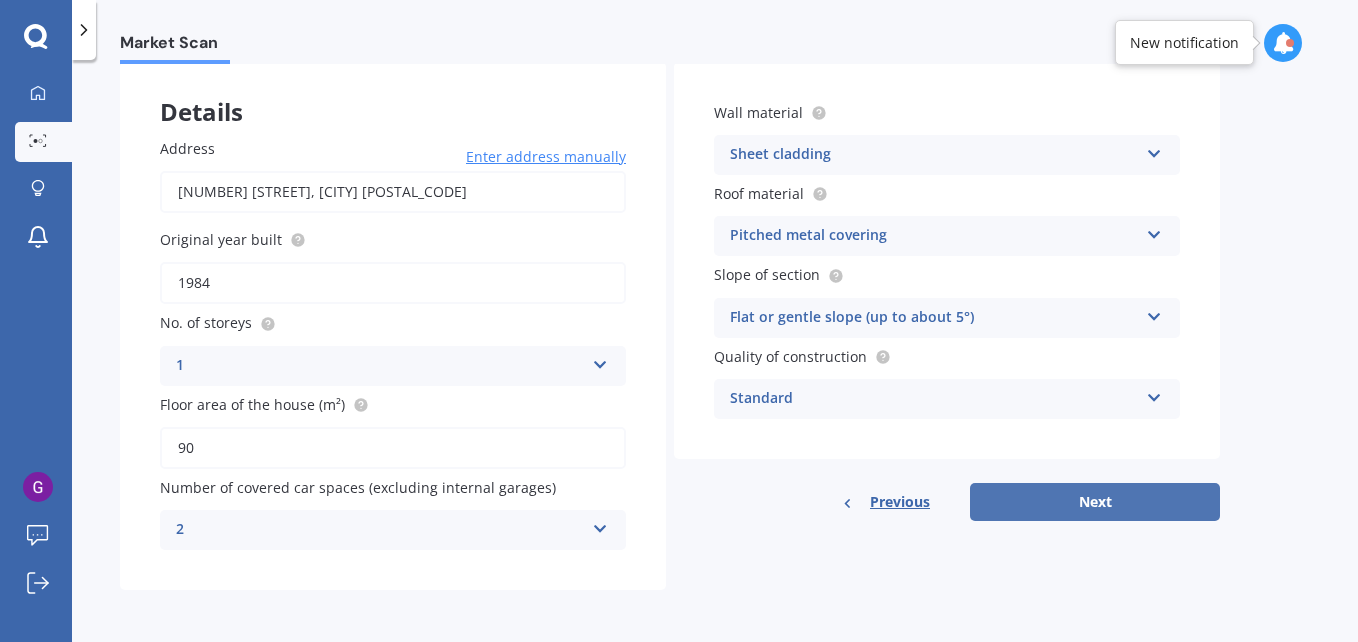 click on "Next" at bounding box center [1095, 502] 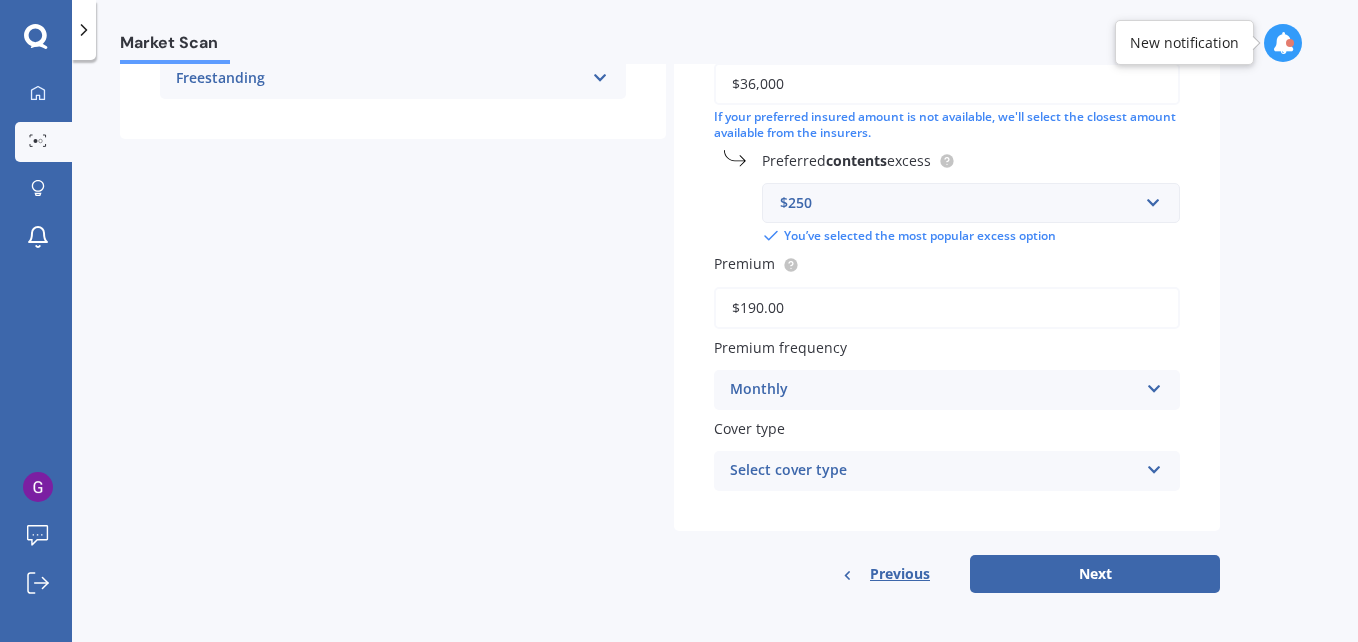 scroll, scrollTop: 539, scrollLeft: 0, axis: vertical 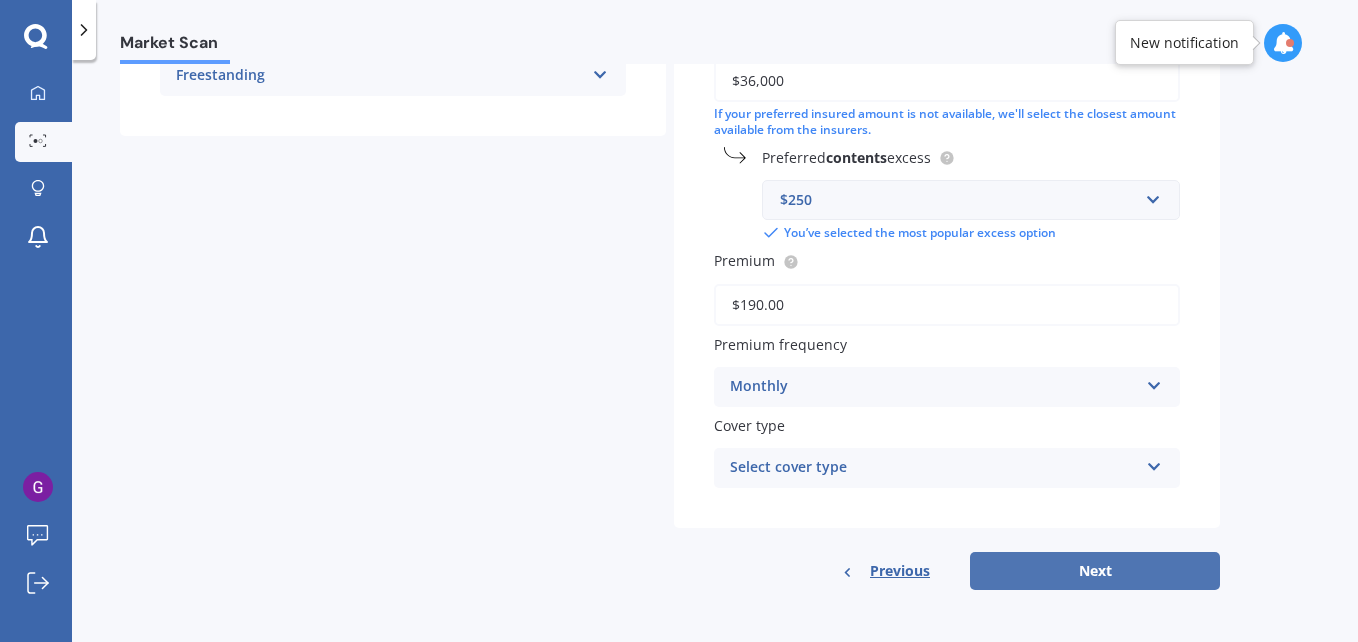 click on "Next" at bounding box center [1095, 571] 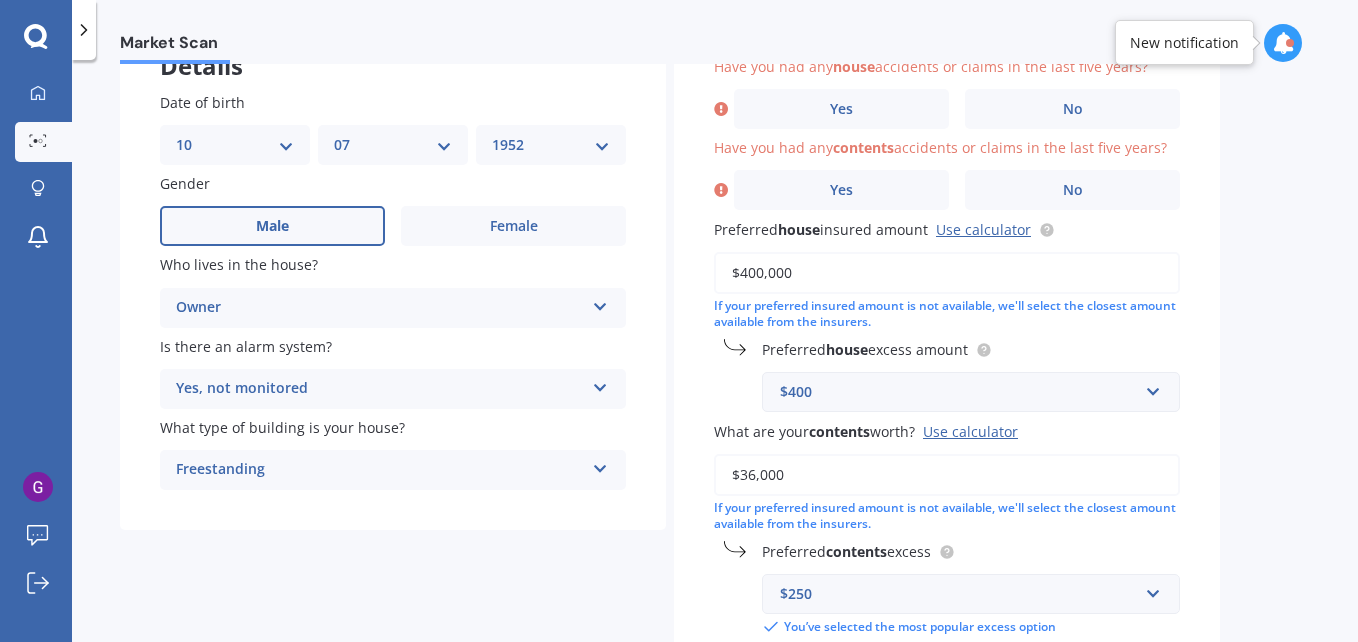 scroll, scrollTop: 137, scrollLeft: 0, axis: vertical 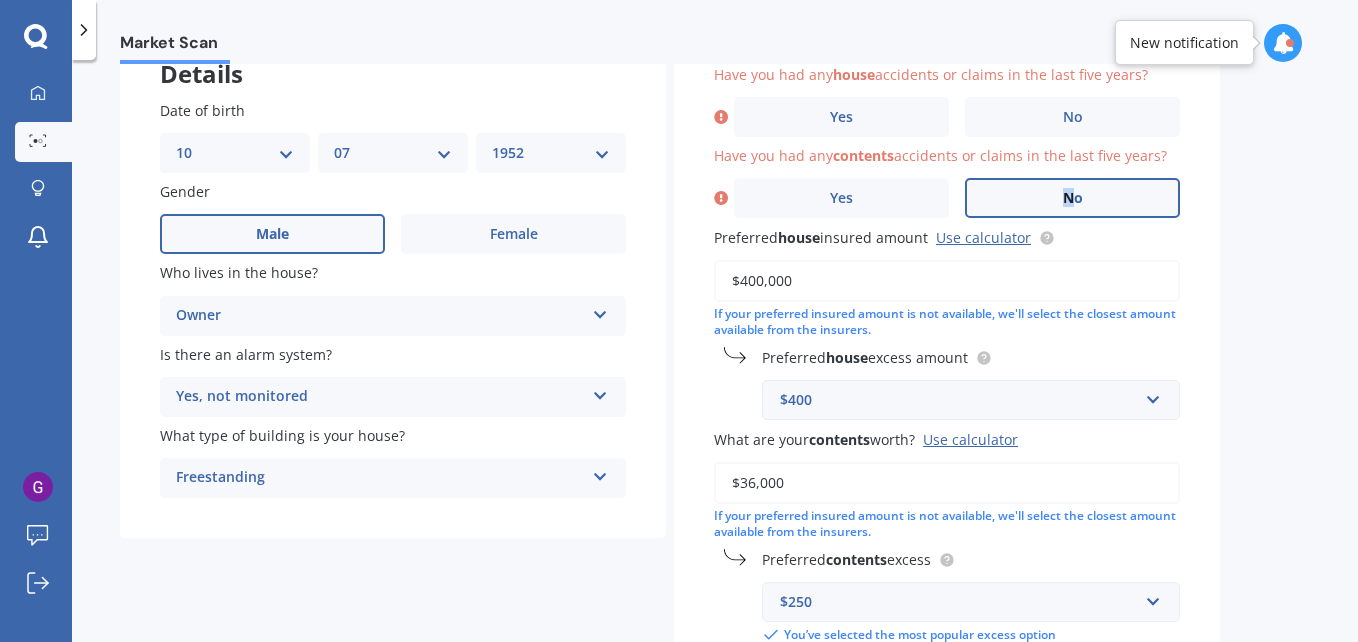 click on "No" at bounding box center [1073, 198] 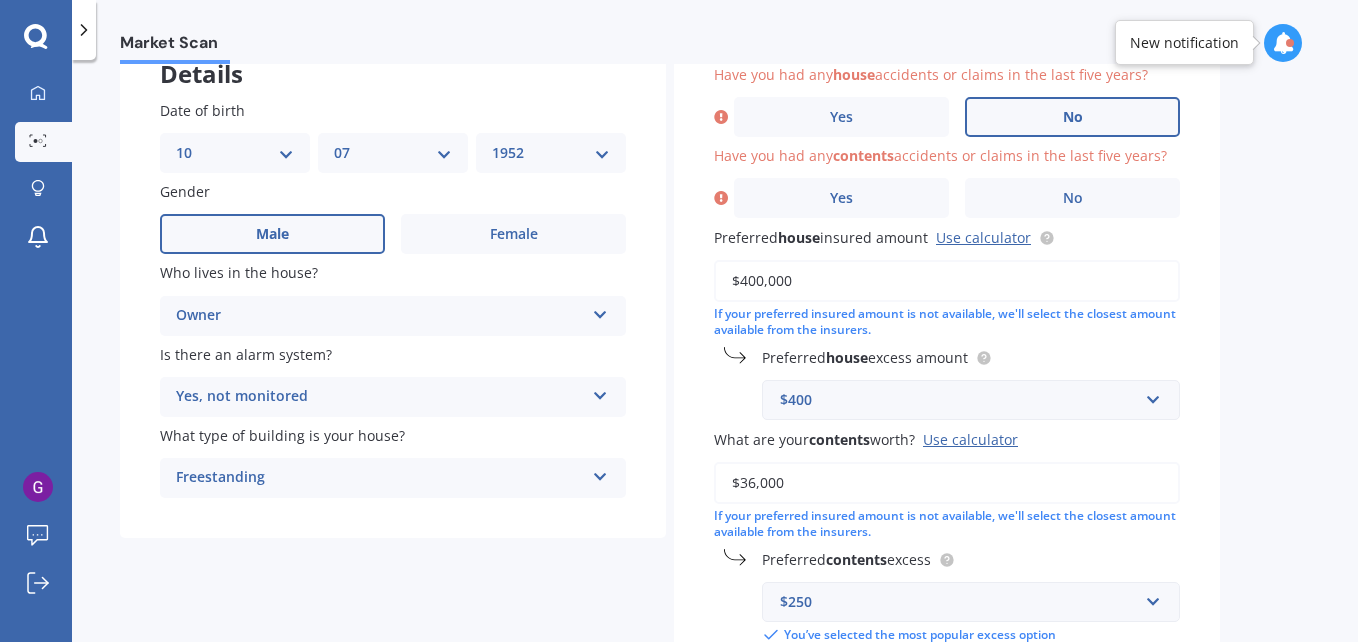 click on "No" at bounding box center (1073, 117) 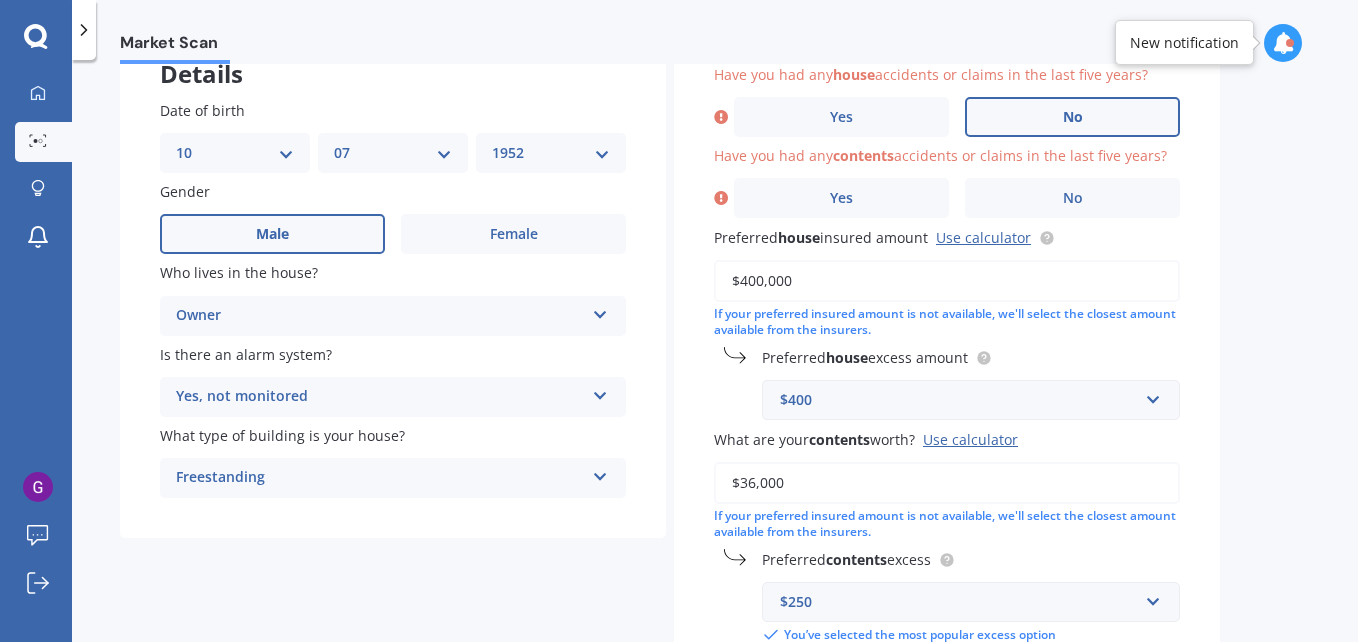 click on "No" at bounding box center (0, 0) 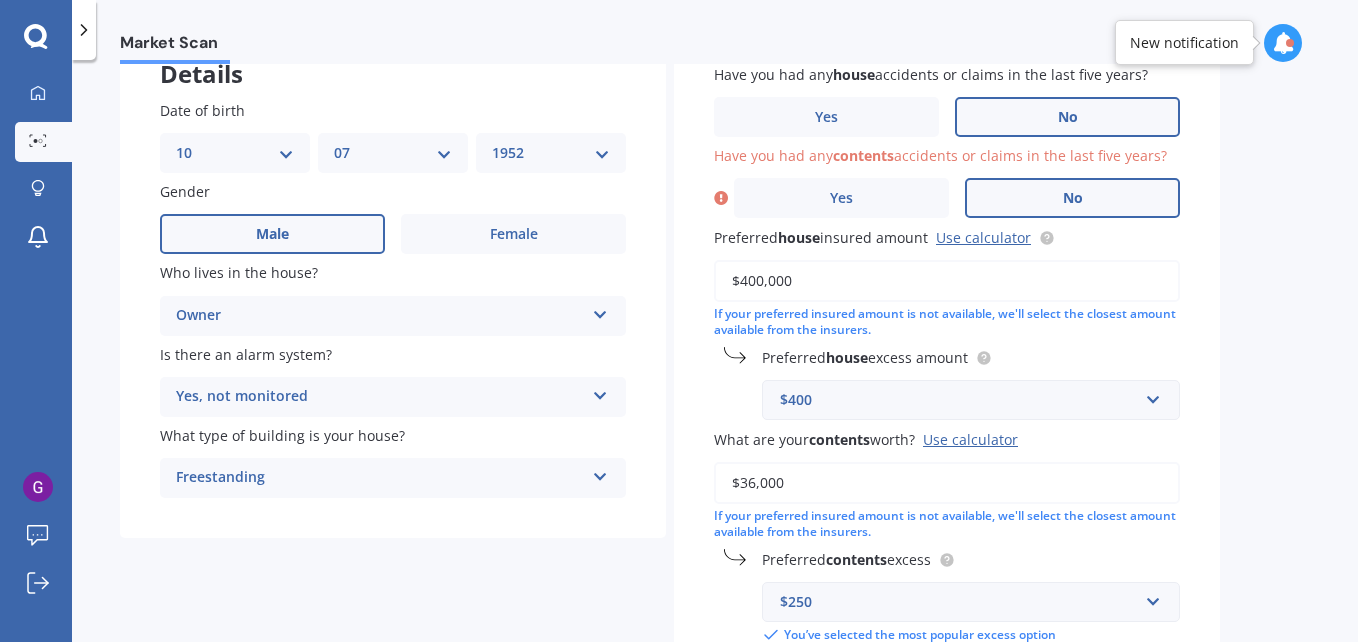 click on "No" at bounding box center (1073, 198) 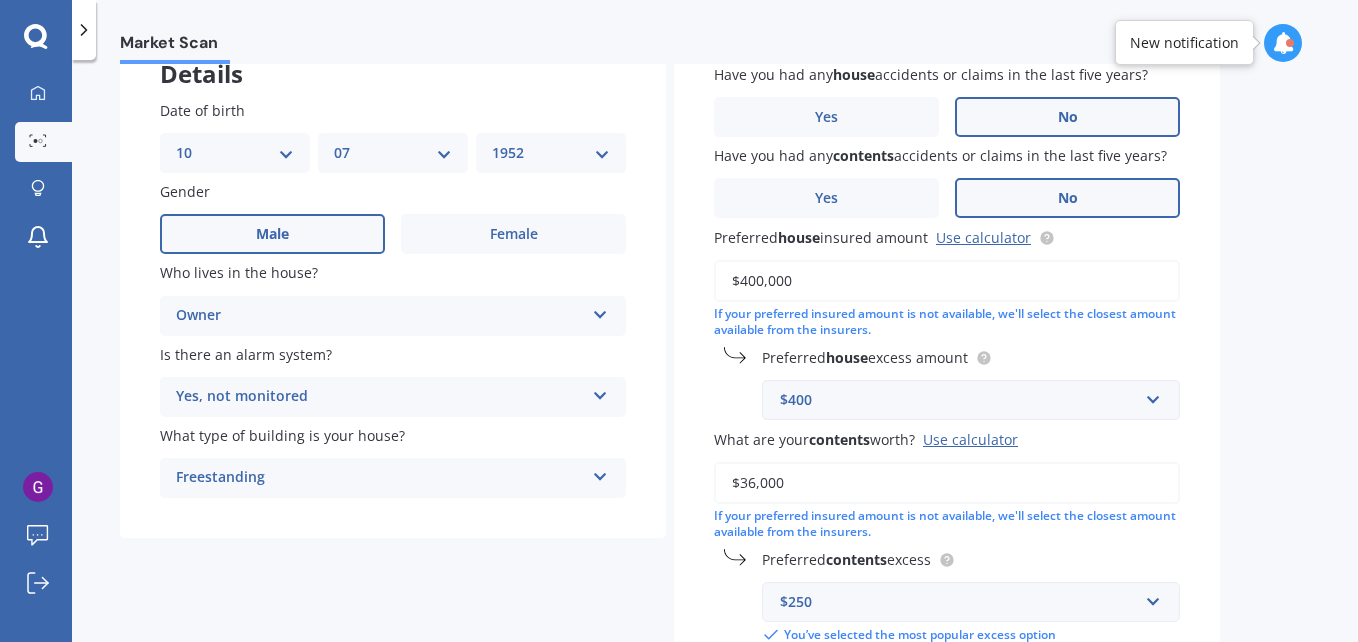 scroll, scrollTop: 237, scrollLeft: 0, axis: vertical 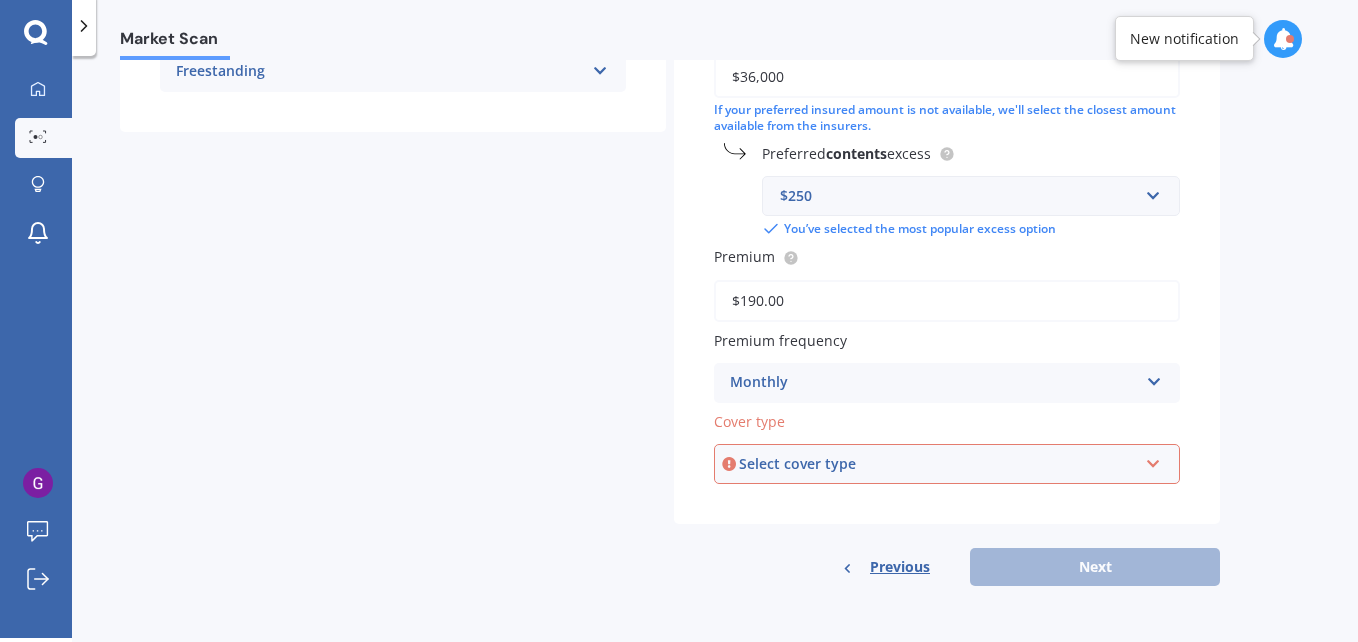 click at bounding box center (1153, 460) 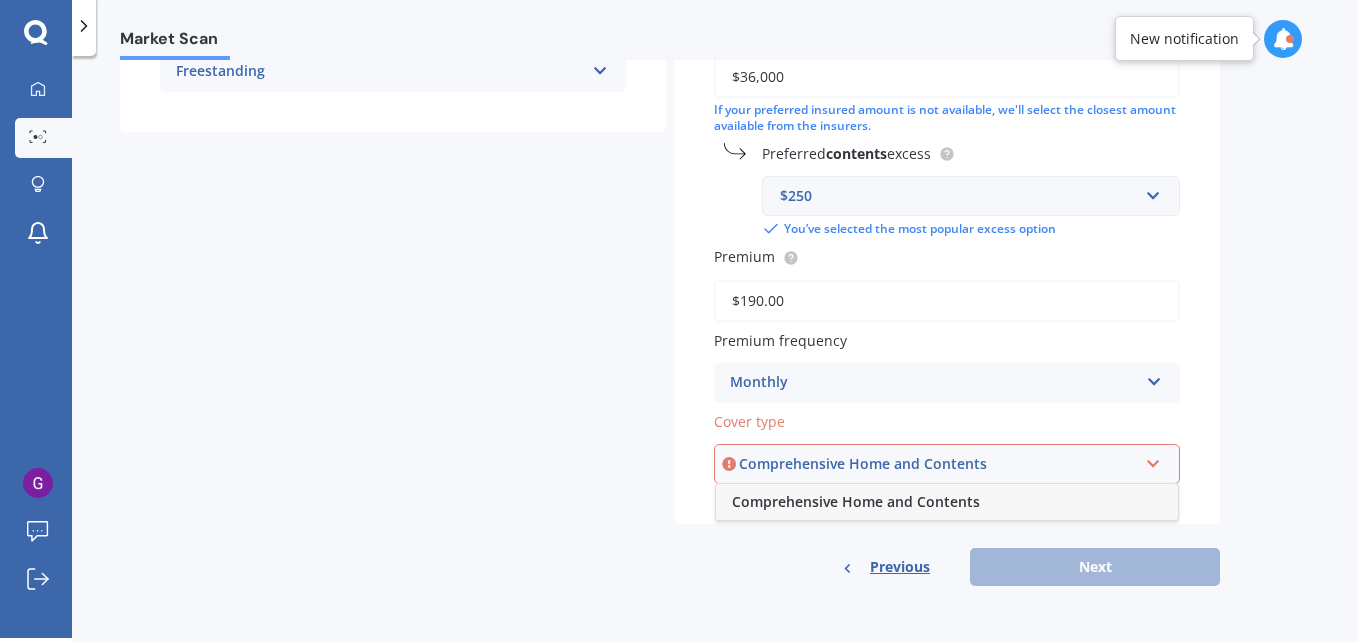 click on "Comprehensive Home and Contents" at bounding box center (856, 501) 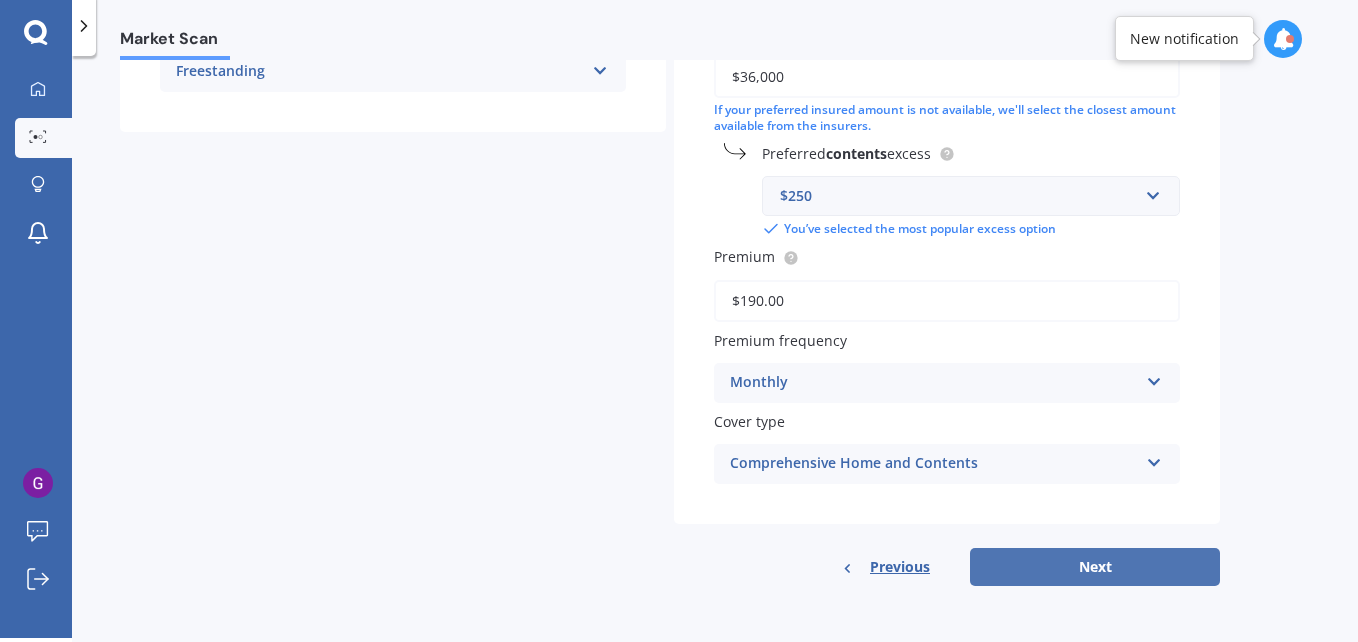 click on "Next" at bounding box center [1095, 567] 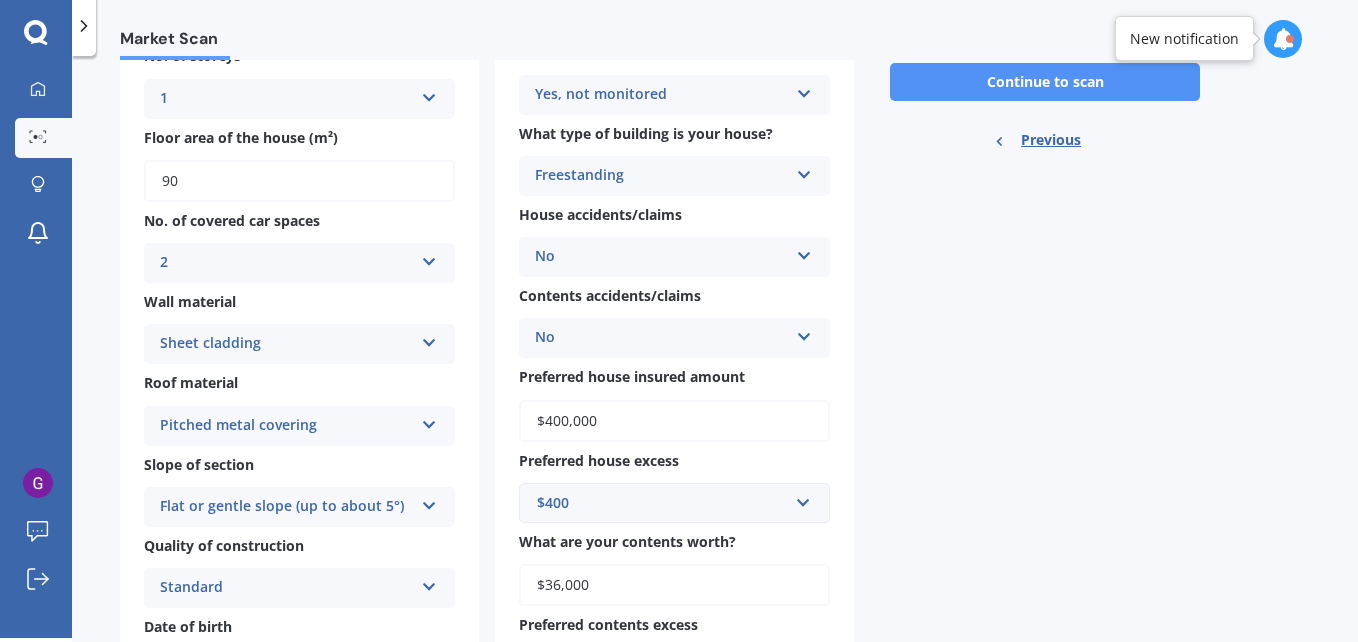 scroll, scrollTop: 157, scrollLeft: 0, axis: vertical 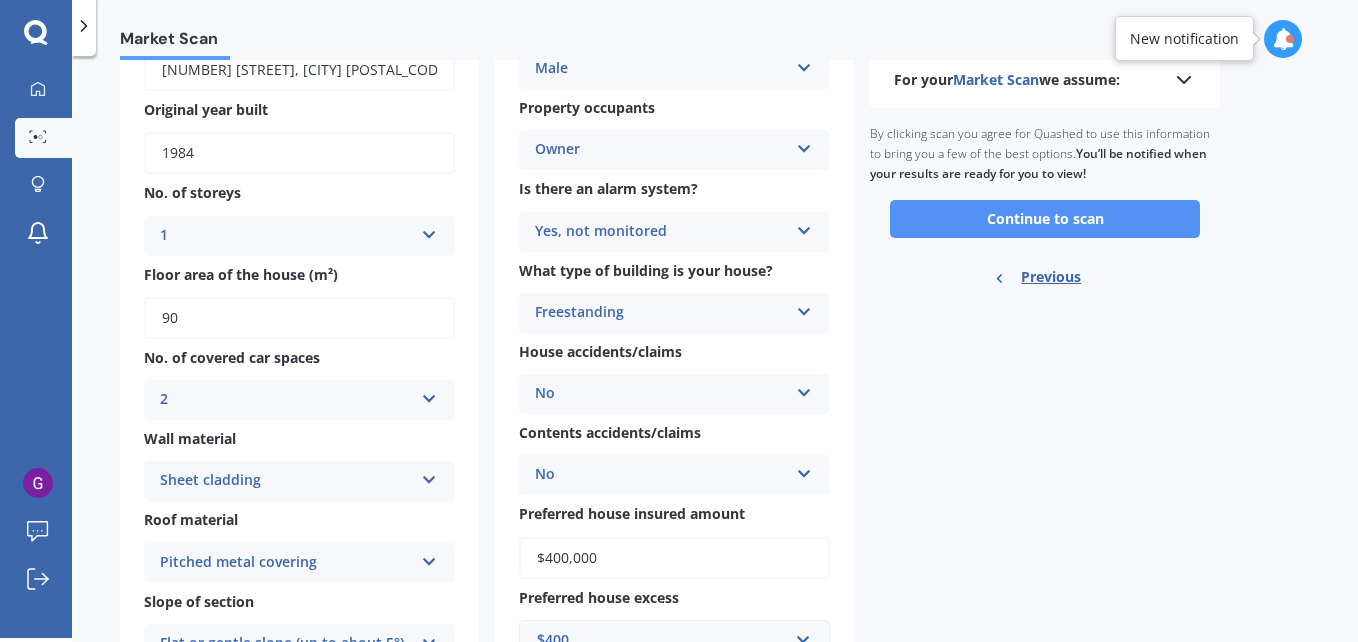 click on "Continue to scan" at bounding box center [1045, 219] 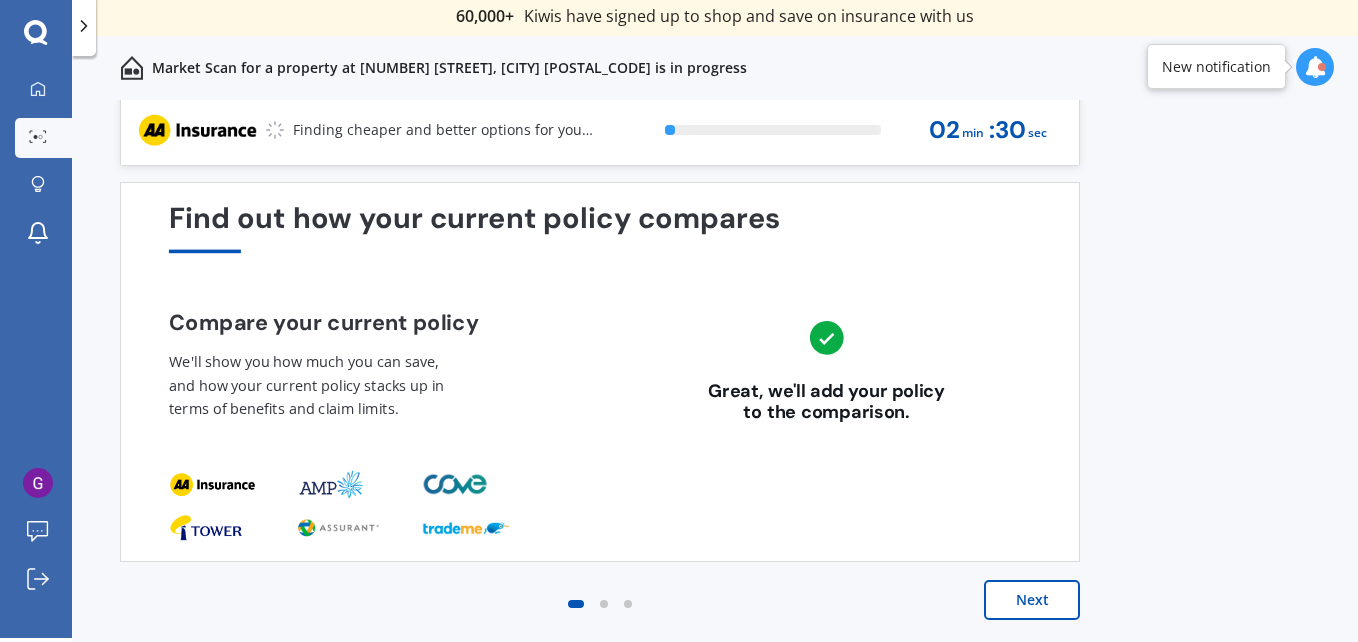 scroll, scrollTop: 8, scrollLeft: 0, axis: vertical 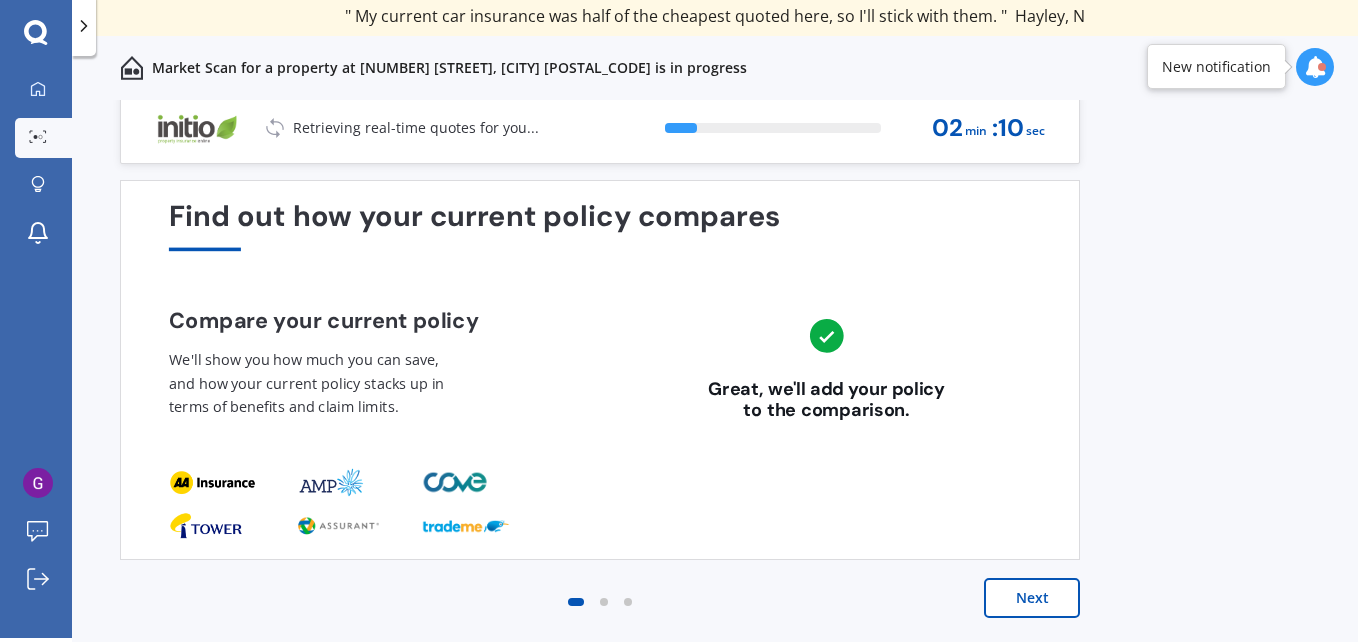 click on "Next" at bounding box center [1032, 598] 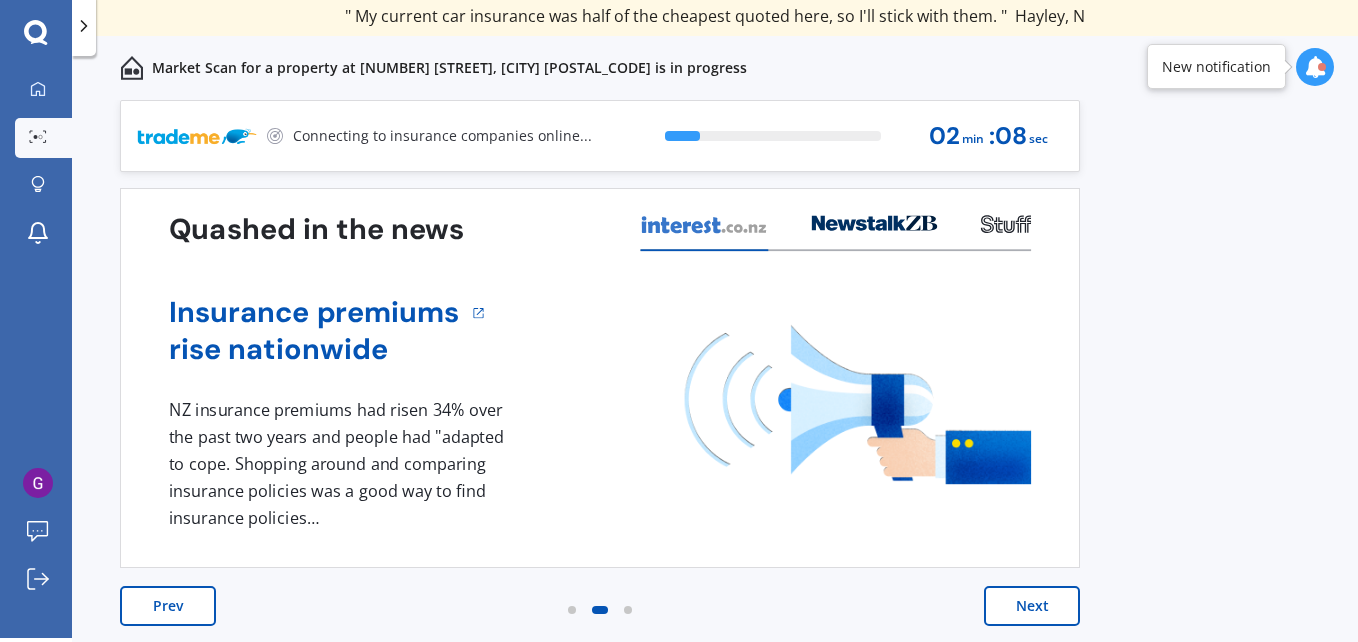scroll, scrollTop: 8, scrollLeft: 0, axis: vertical 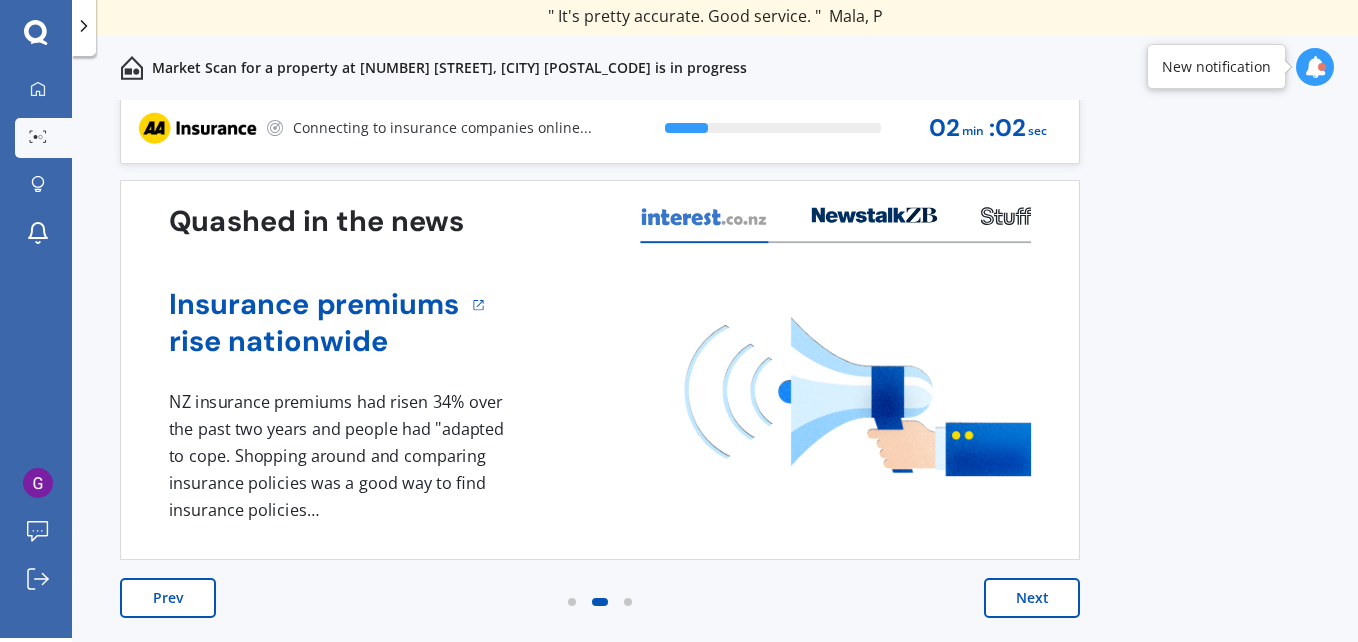 click on "Next" at bounding box center [1032, 598] 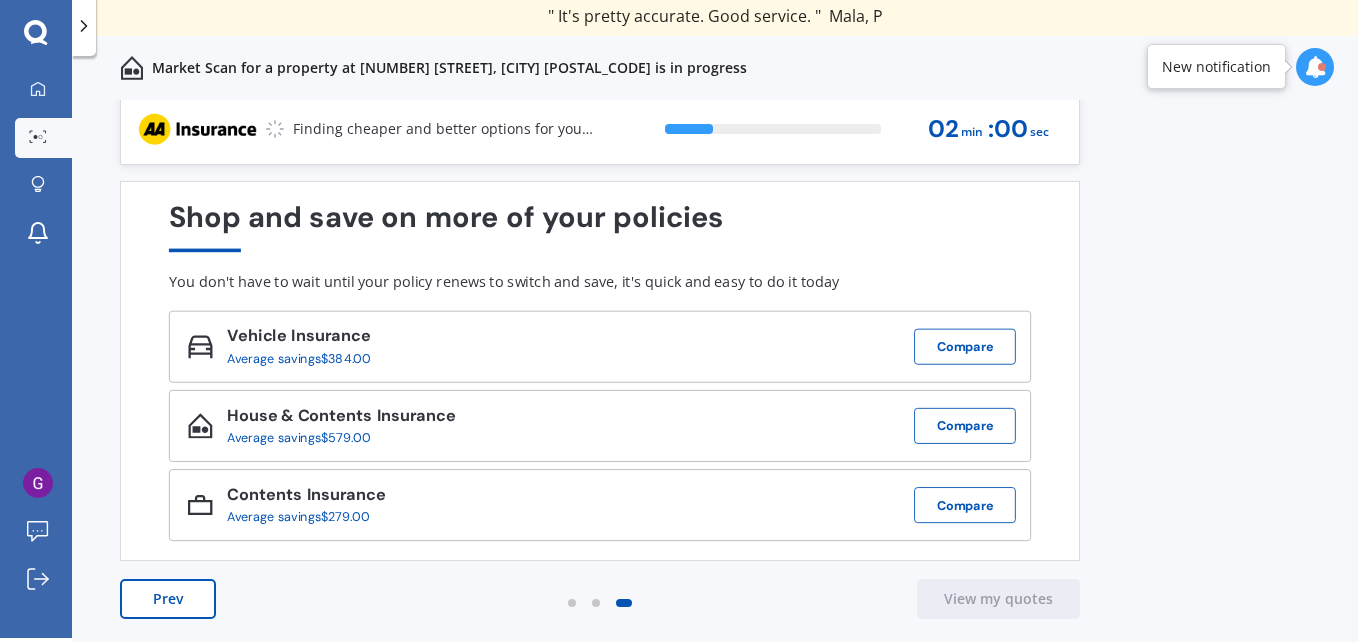 scroll, scrollTop: 8, scrollLeft: 0, axis: vertical 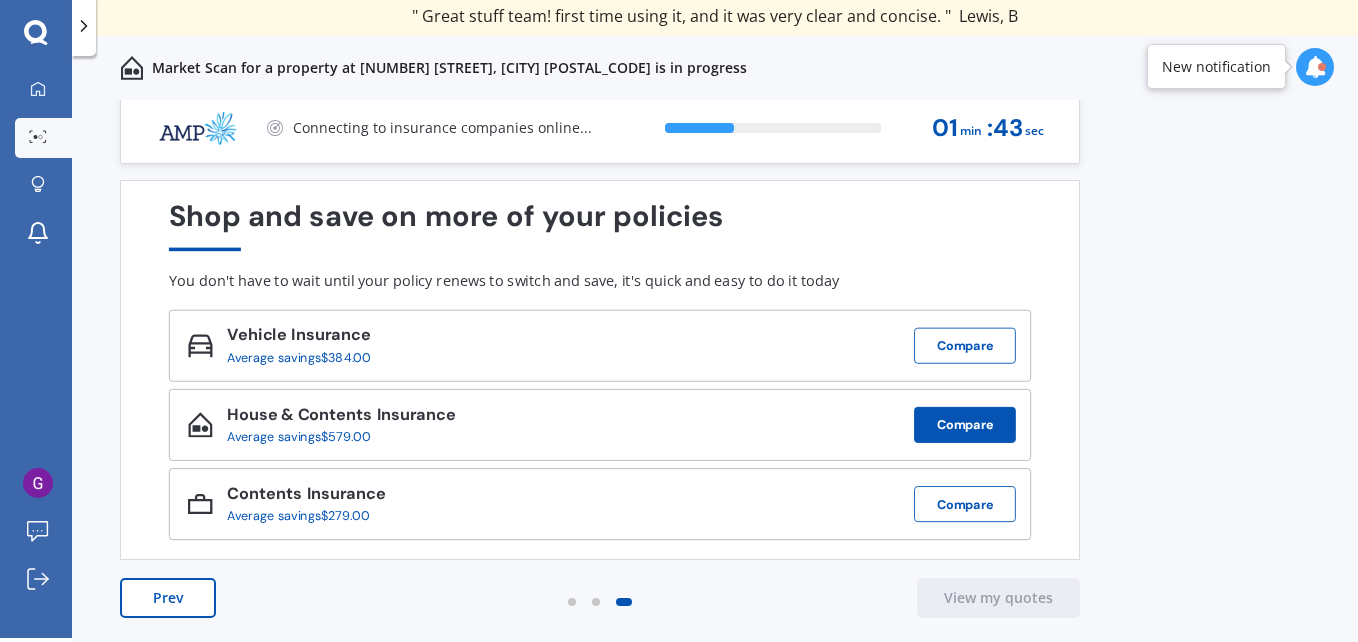 click on "Compare" at bounding box center (965, 425) 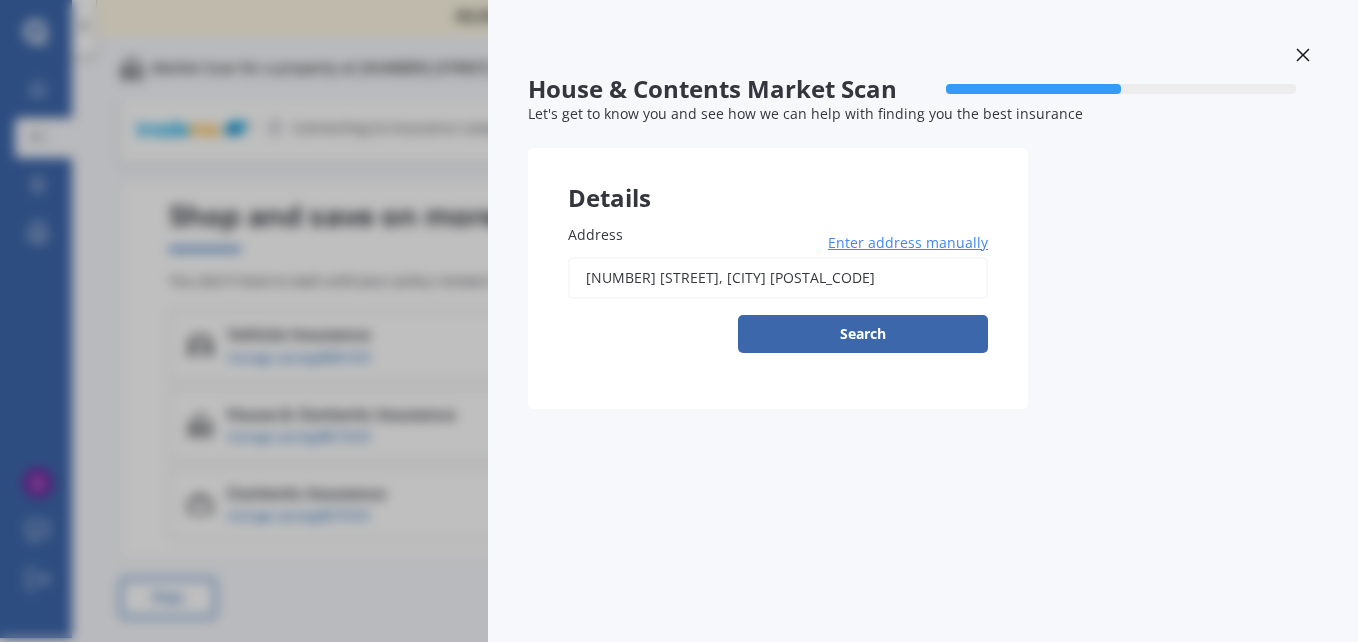 click on "Search" at bounding box center (863, 334) 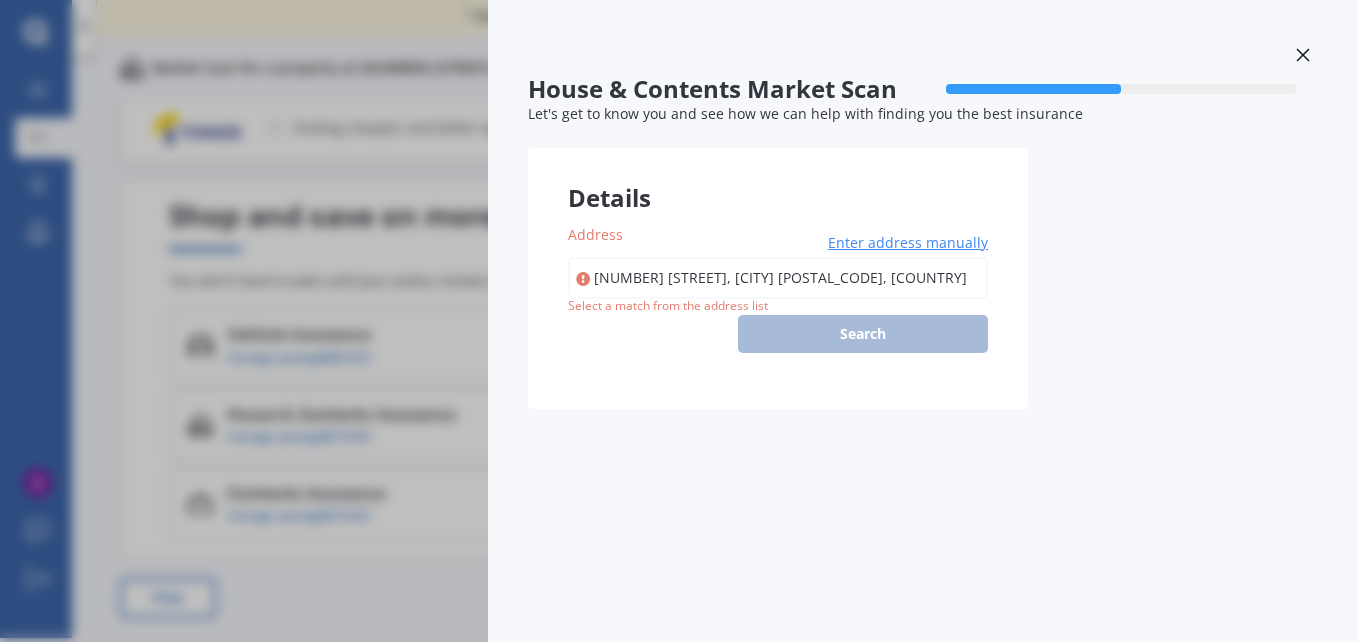 type on "[NUMBER] [STREET], [CITY] [POSTAL_CODE]" 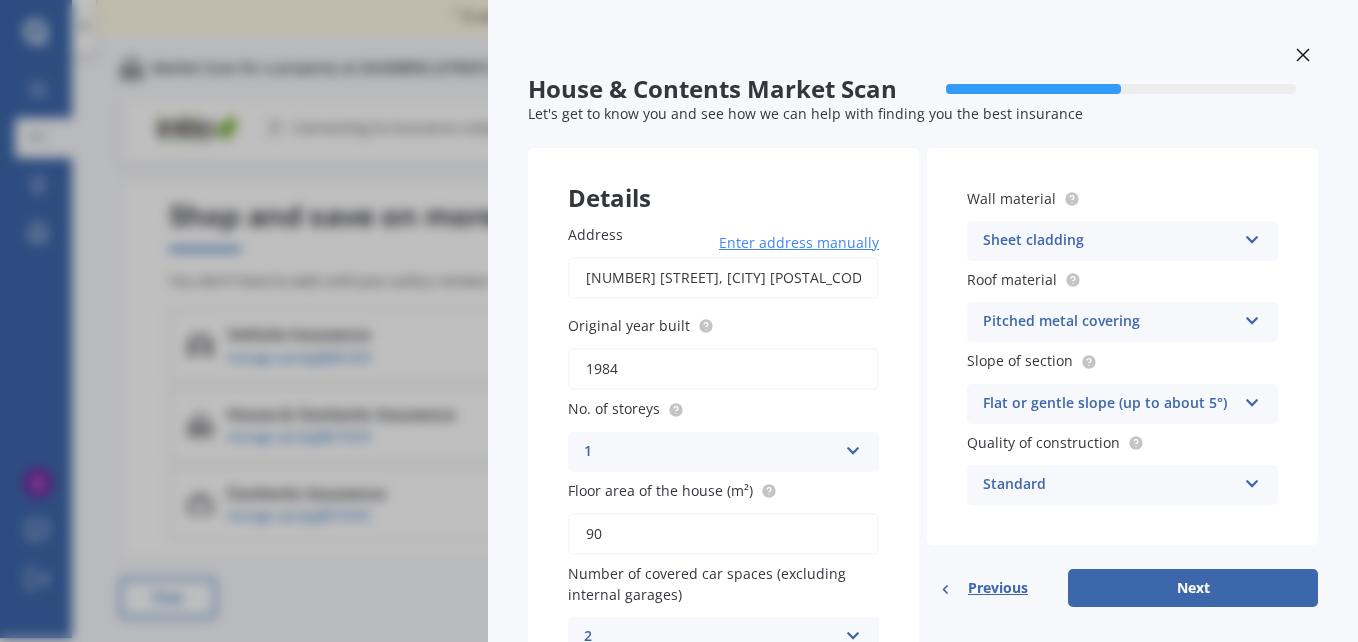 click 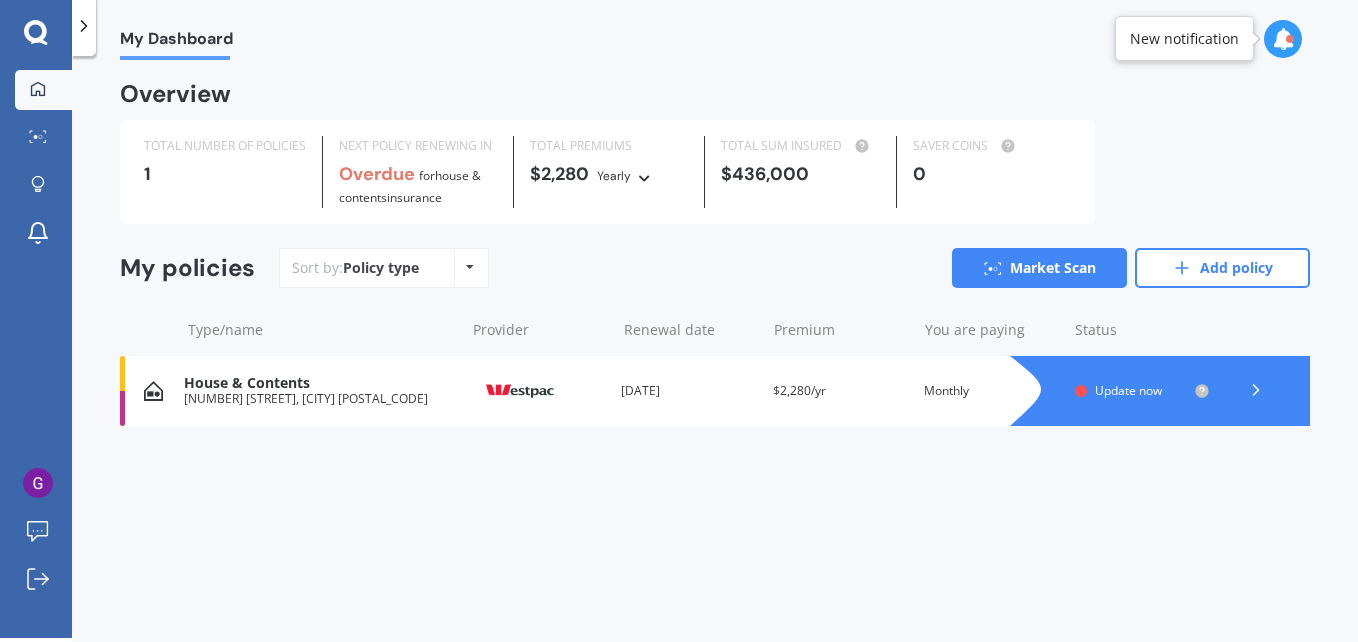 scroll, scrollTop: 0, scrollLeft: 0, axis: both 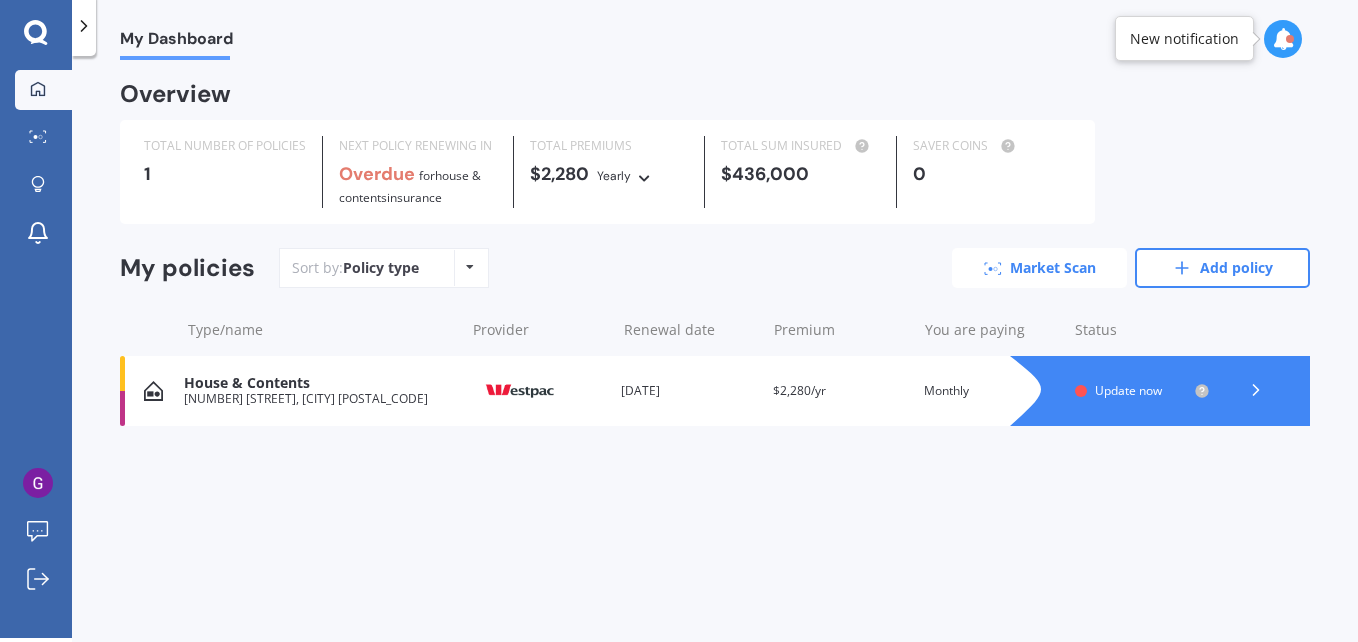 click on "Market Scan" at bounding box center (1039, 268) 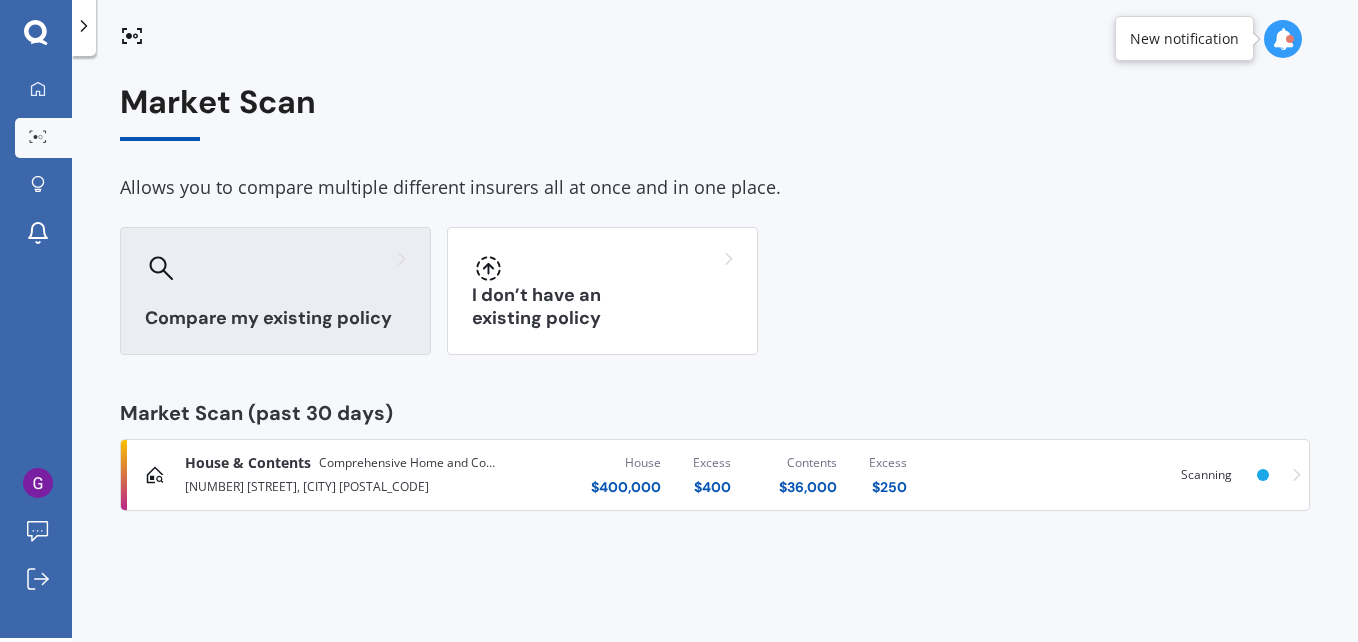 click on "Compare my existing policy" at bounding box center (275, 291) 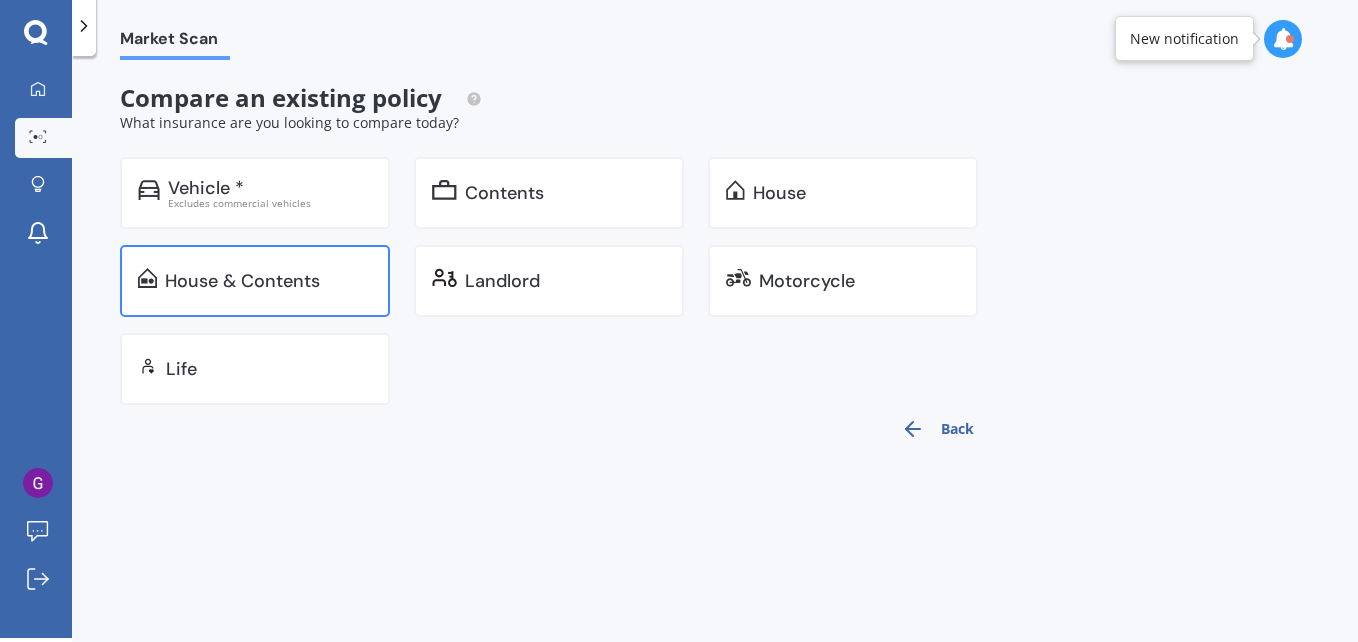 click on "House & Contents" at bounding box center (242, 281) 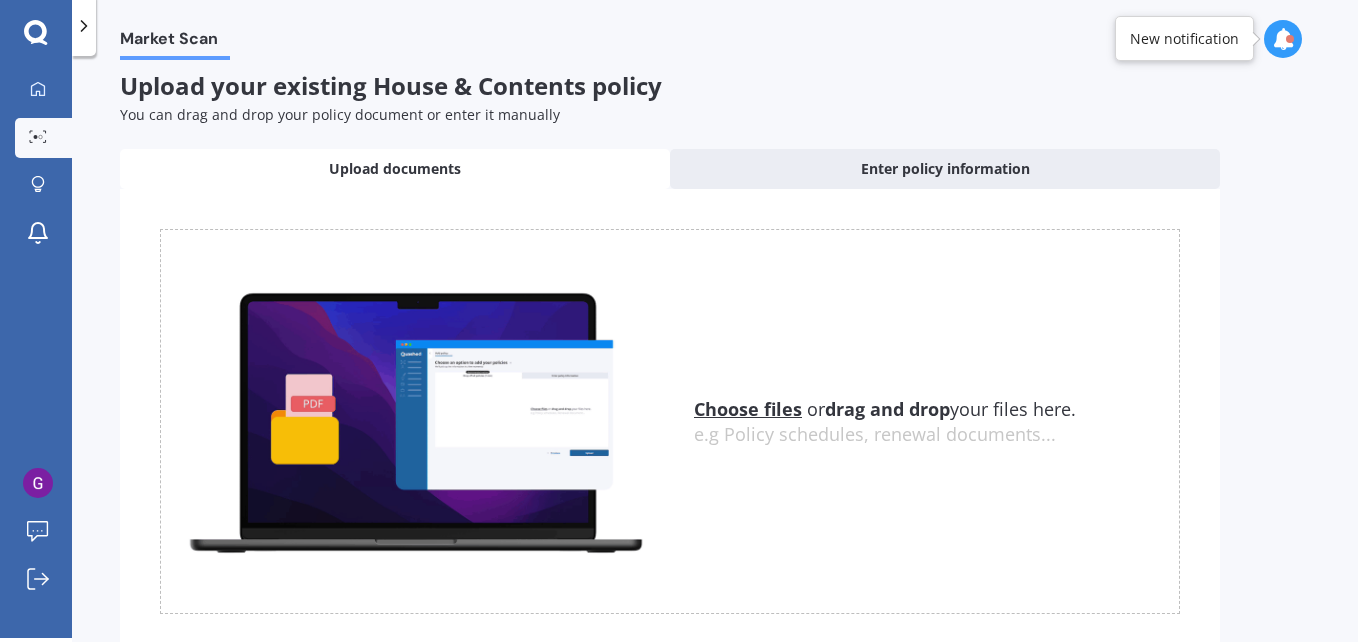 scroll, scrollTop: 0, scrollLeft: 0, axis: both 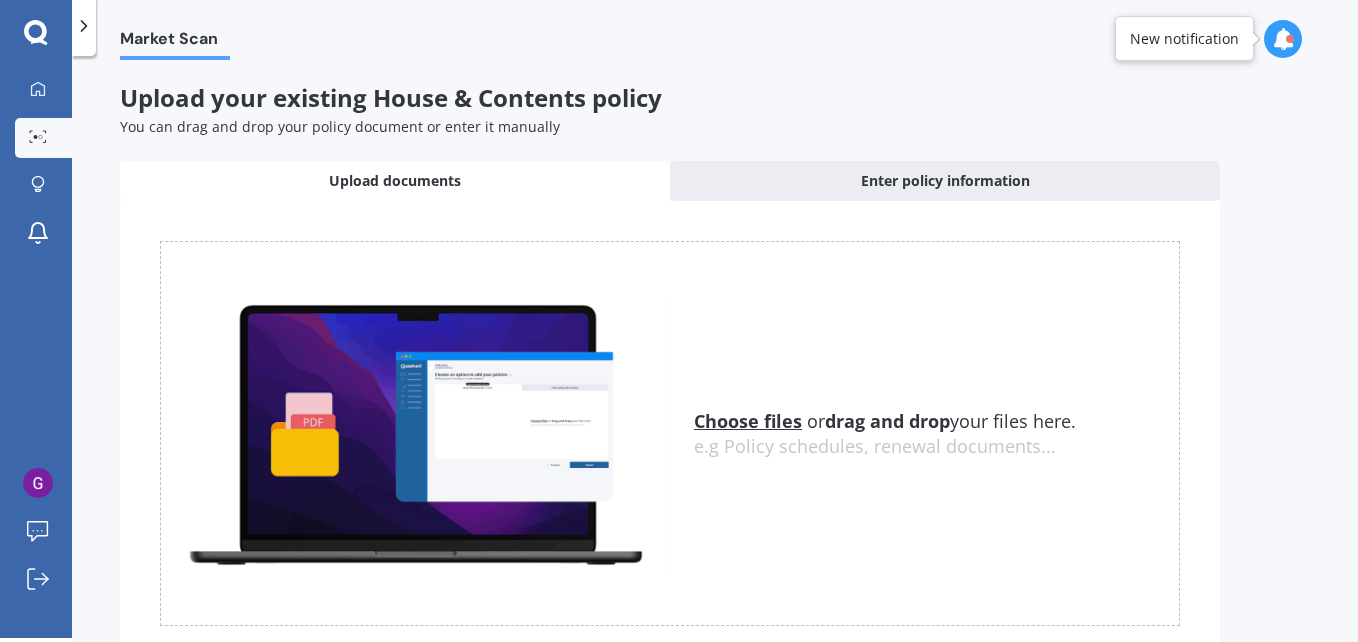 click on "Upload documents" at bounding box center (395, 181) 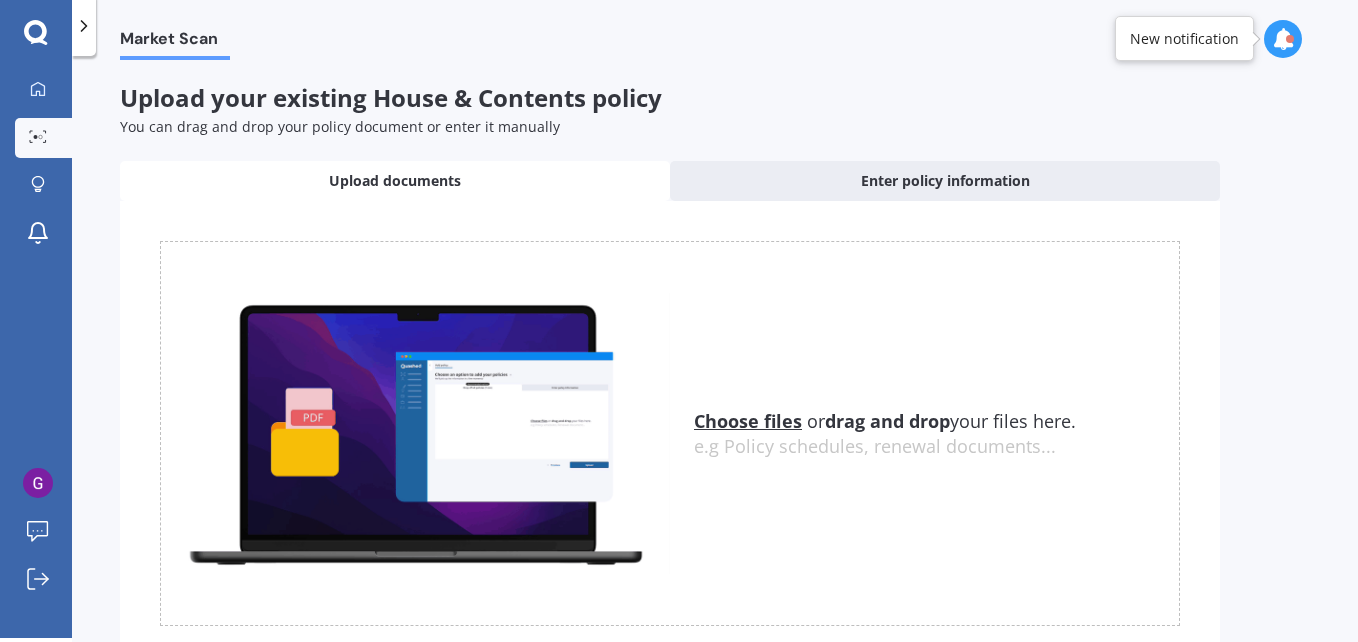 scroll, scrollTop: 112, scrollLeft: 0, axis: vertical 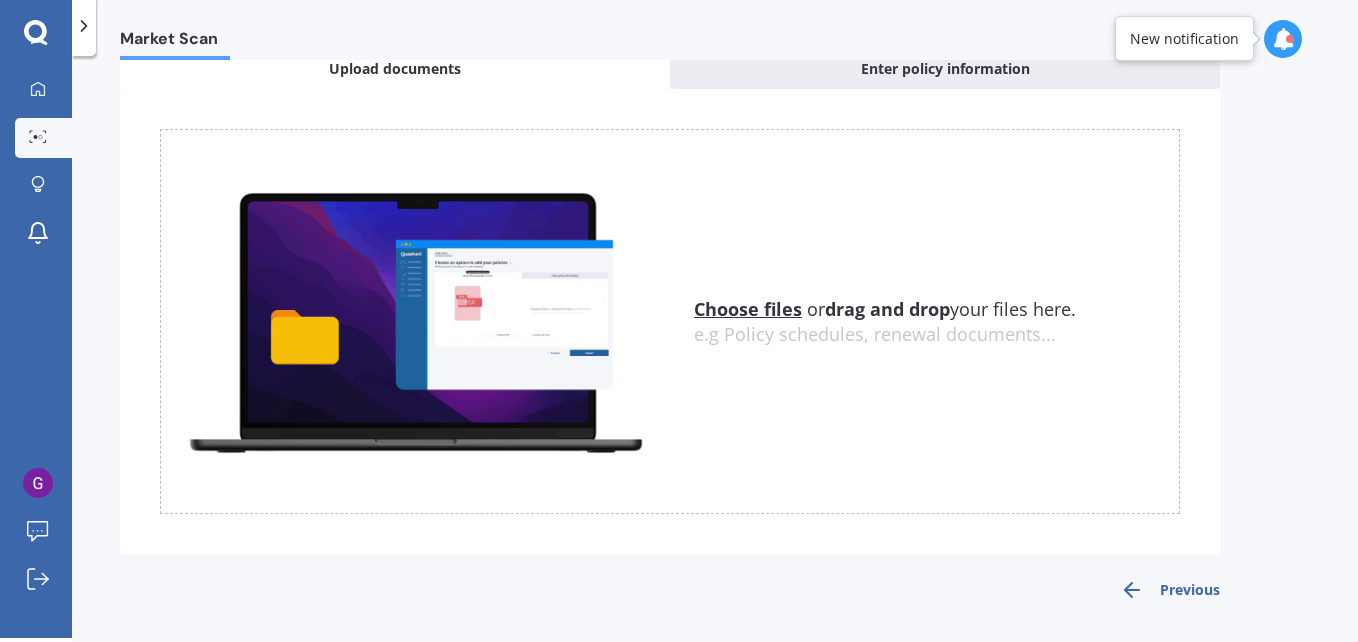 click at bounding box center (415, 321) 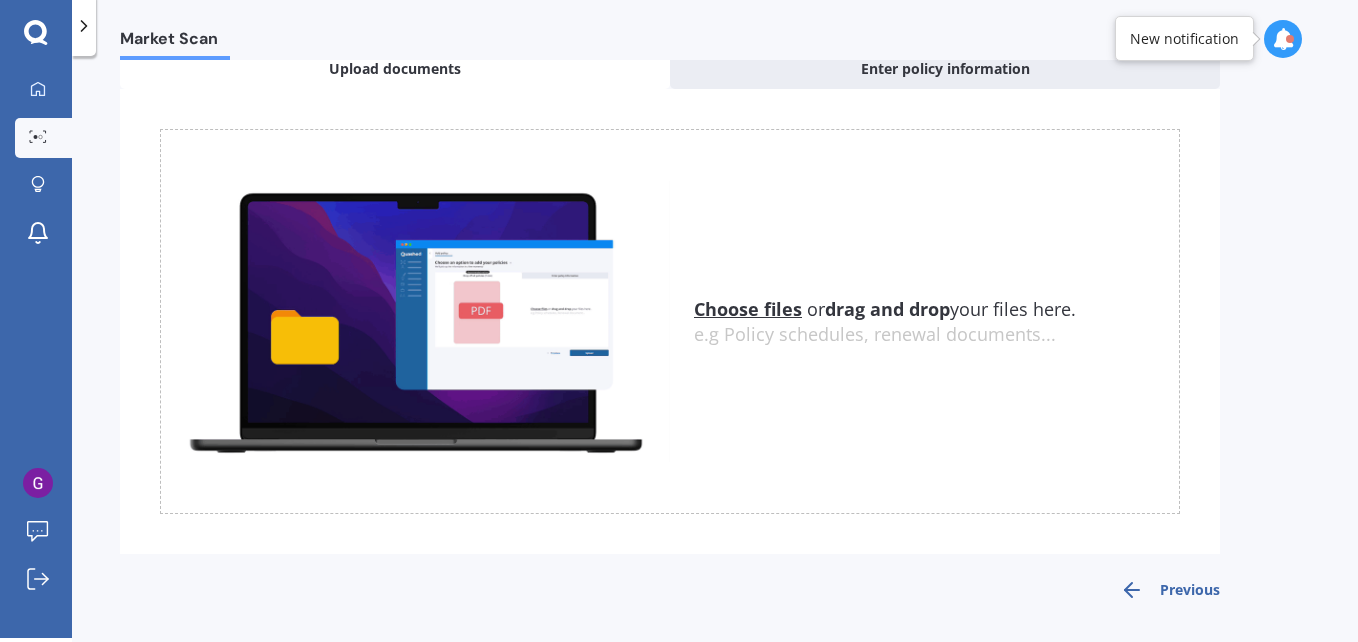 click on "e.g Policy schedules, renewal documents..." at bounding box center (936, 335) 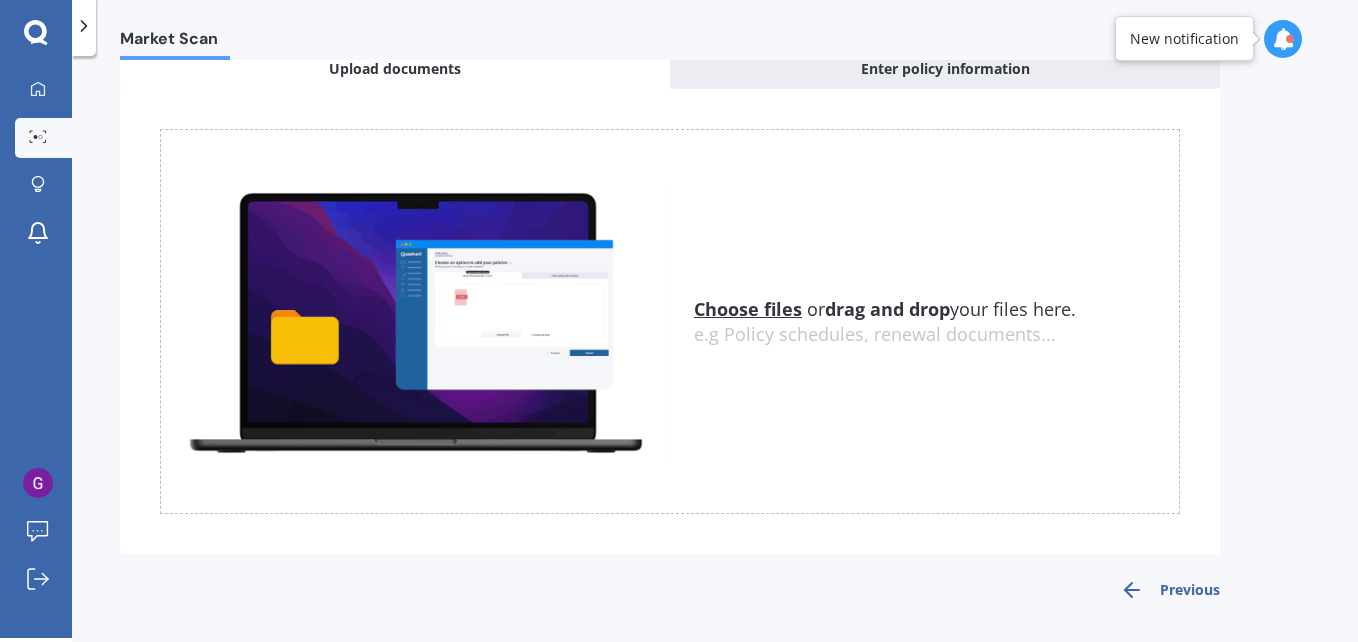 click on "New notification" at bounding box center (1184, 39) 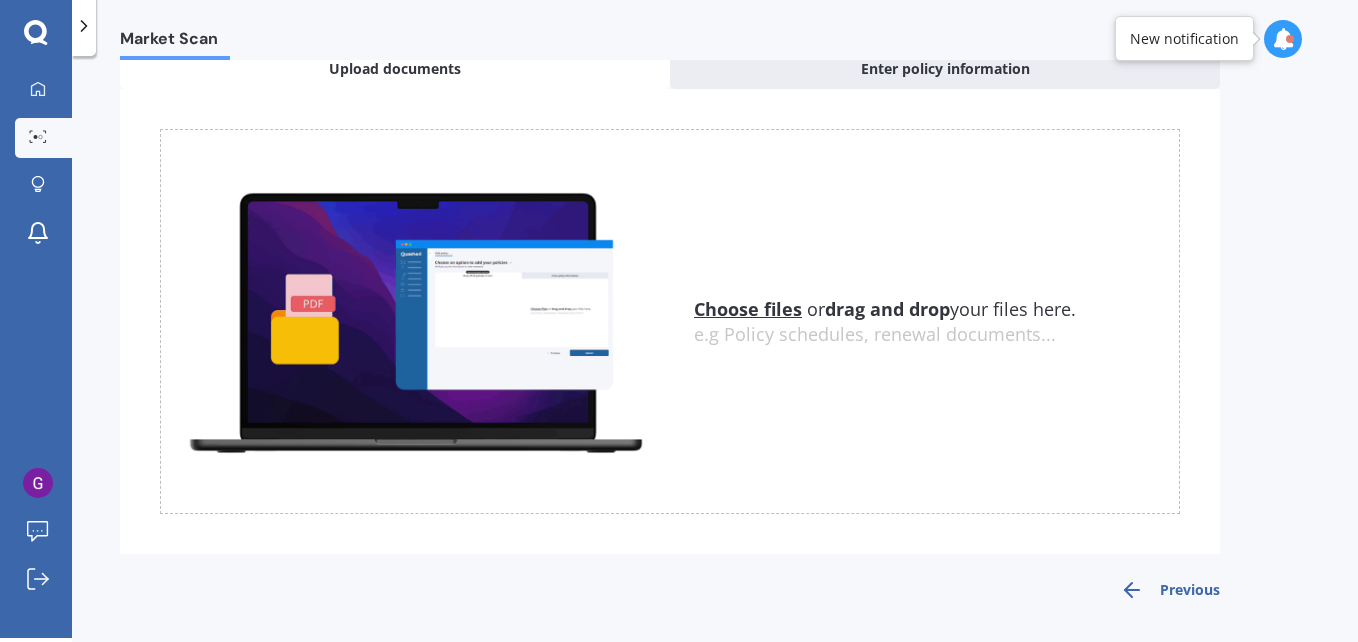click at bounding box center [1283, 39] 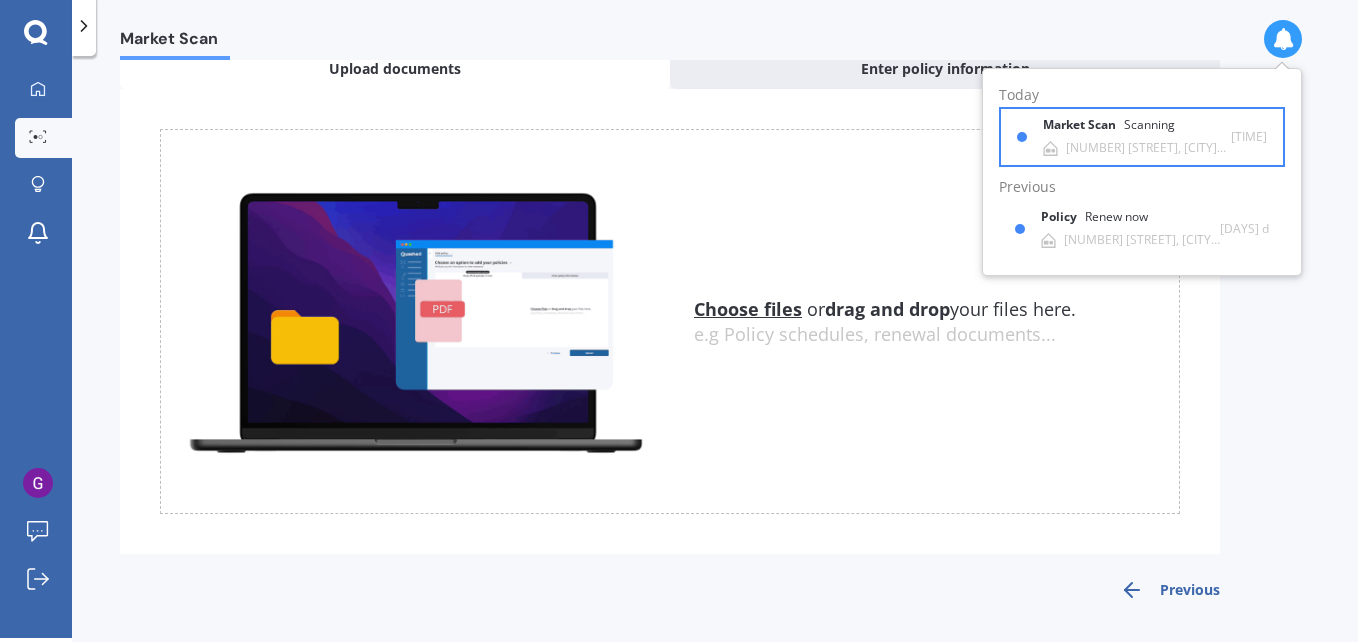 click on "Market Scan Scanning" at bounding box center [1121, 129] 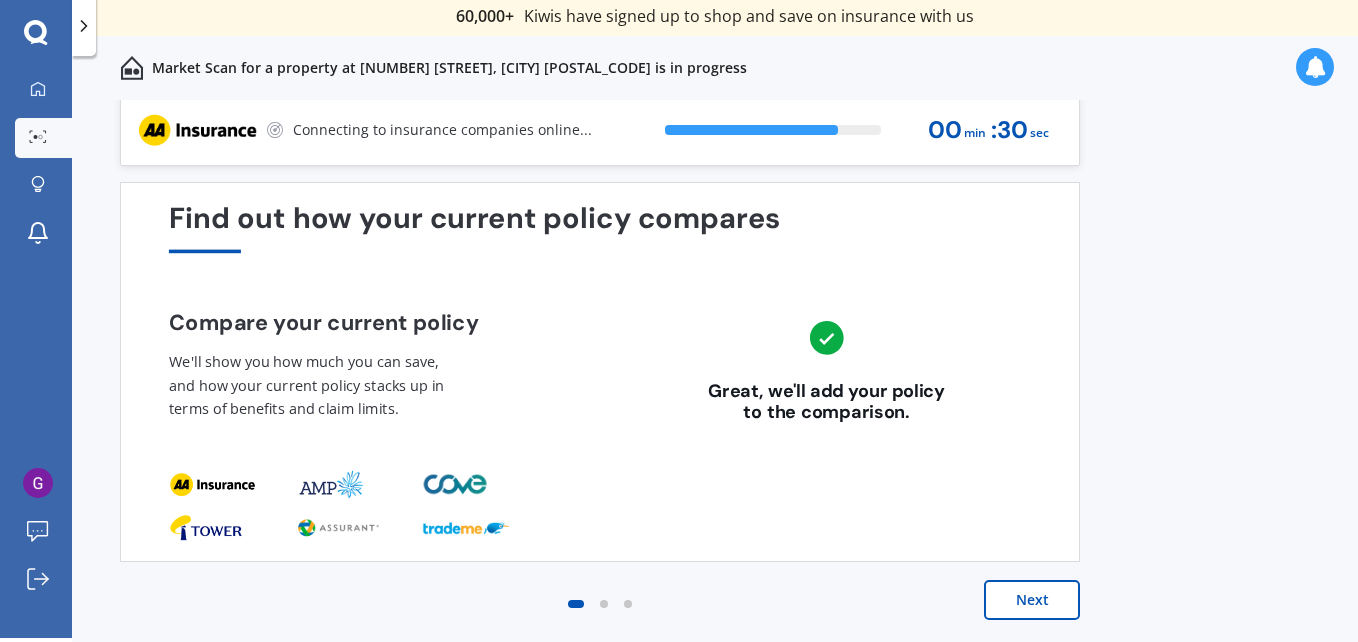scroll, scrollTop: 8, scrollLeft: 0, axis: vertical 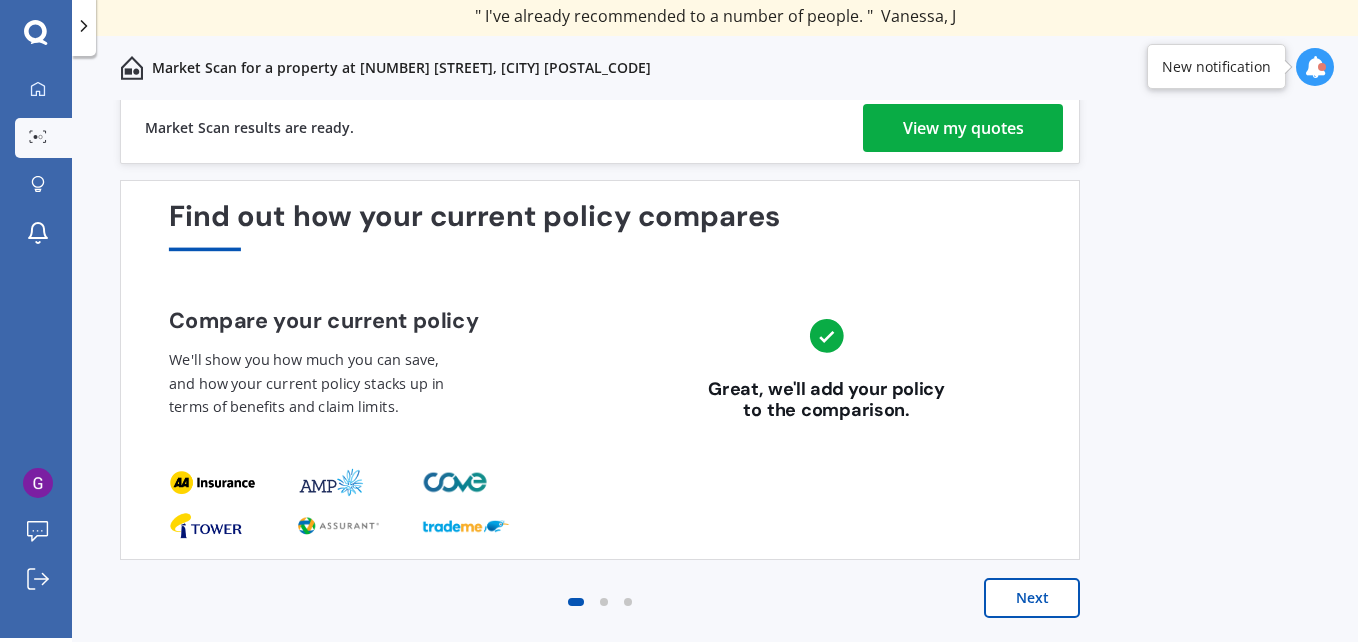click on "View my quotes" at bounding box center (963, 128) 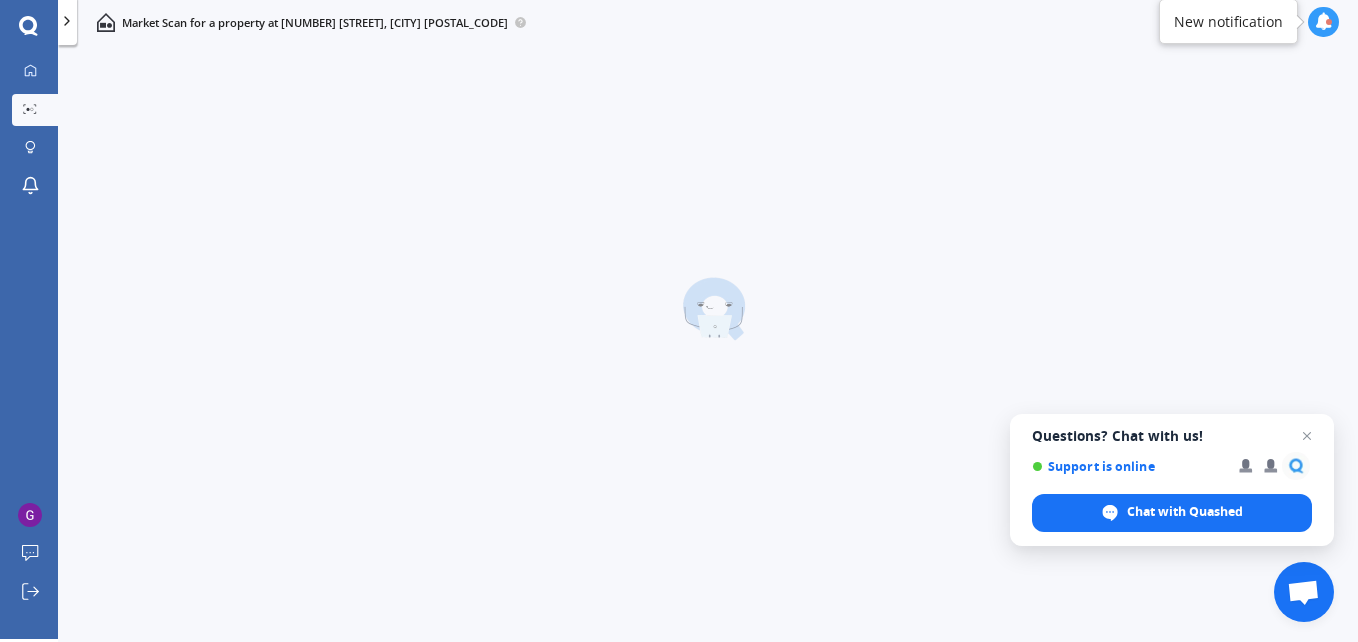 scroll, scrollTop: 3, scrollLeft: 0, axis: vertical 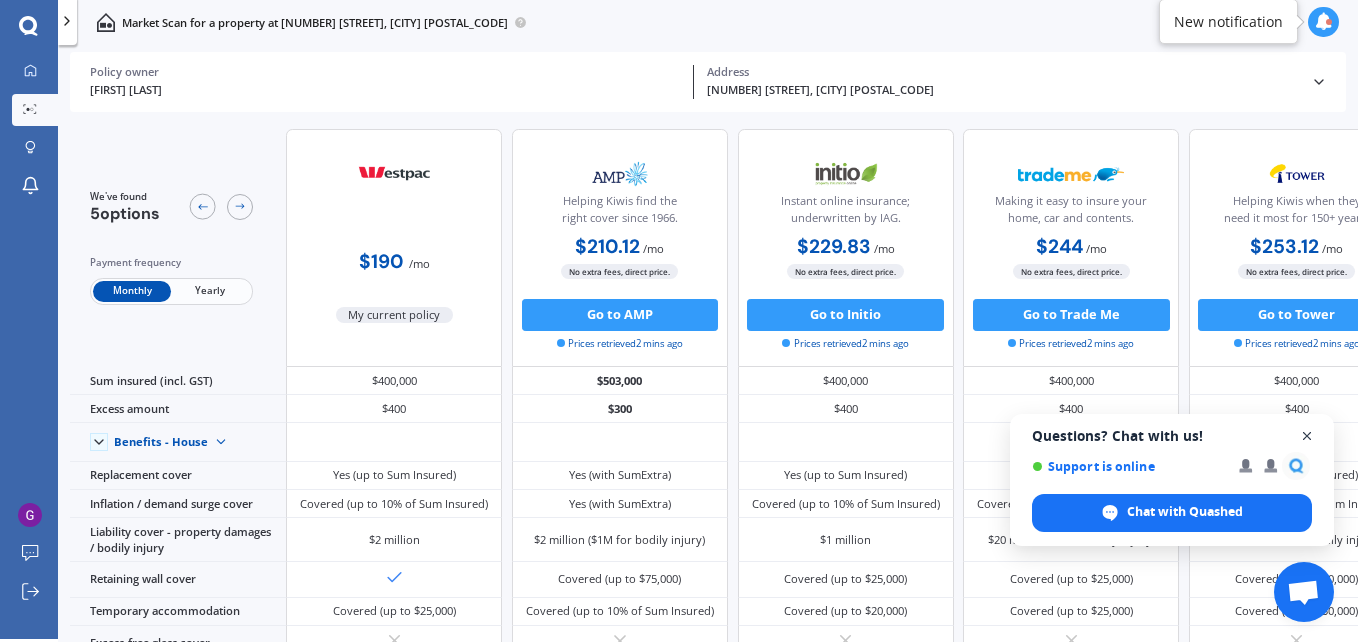 click at bounding box center [1307, 436] 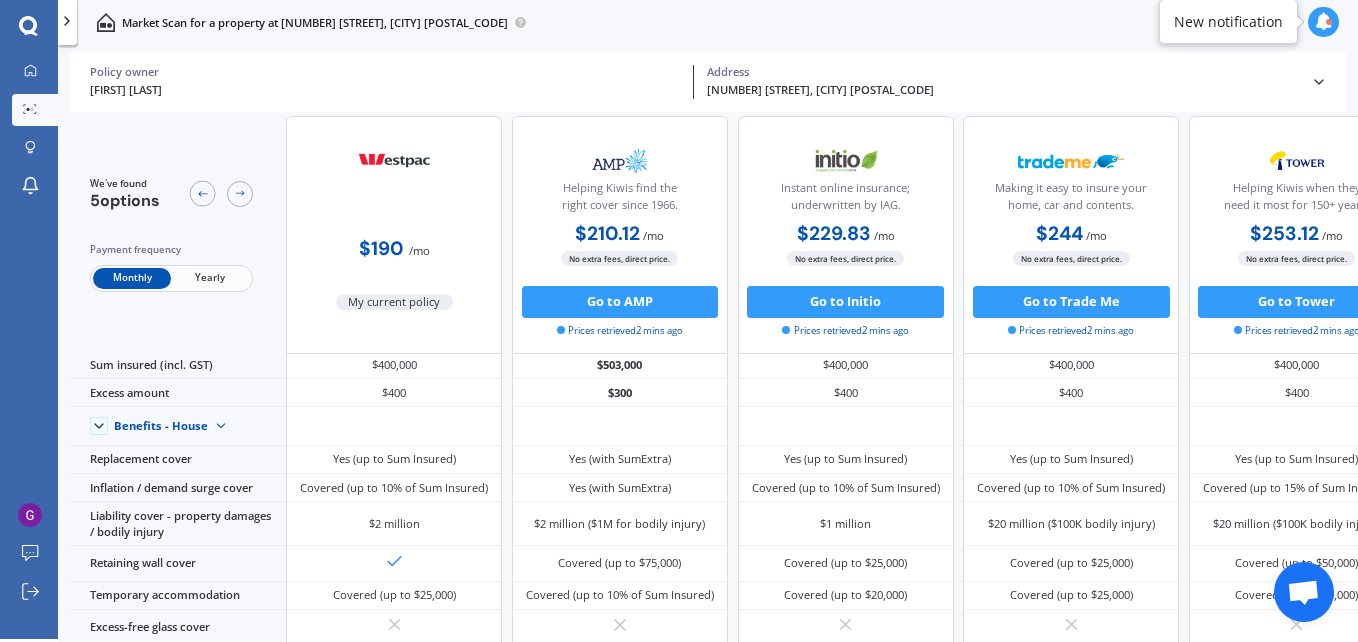 scroll, scrollTop: 0, scrollLeft: 0, axis: both 